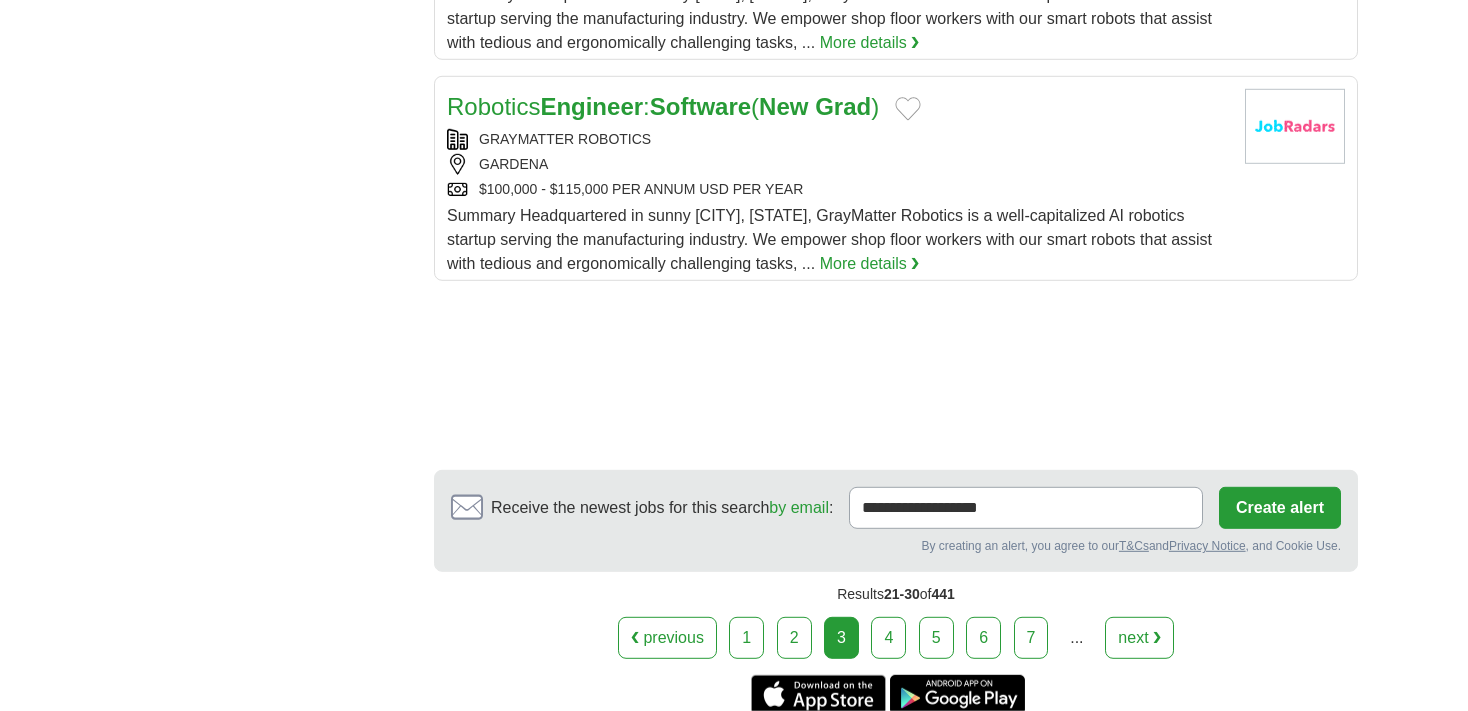 scroll, scrollTop: 2496, scrollLeft: 0, axis: vertical 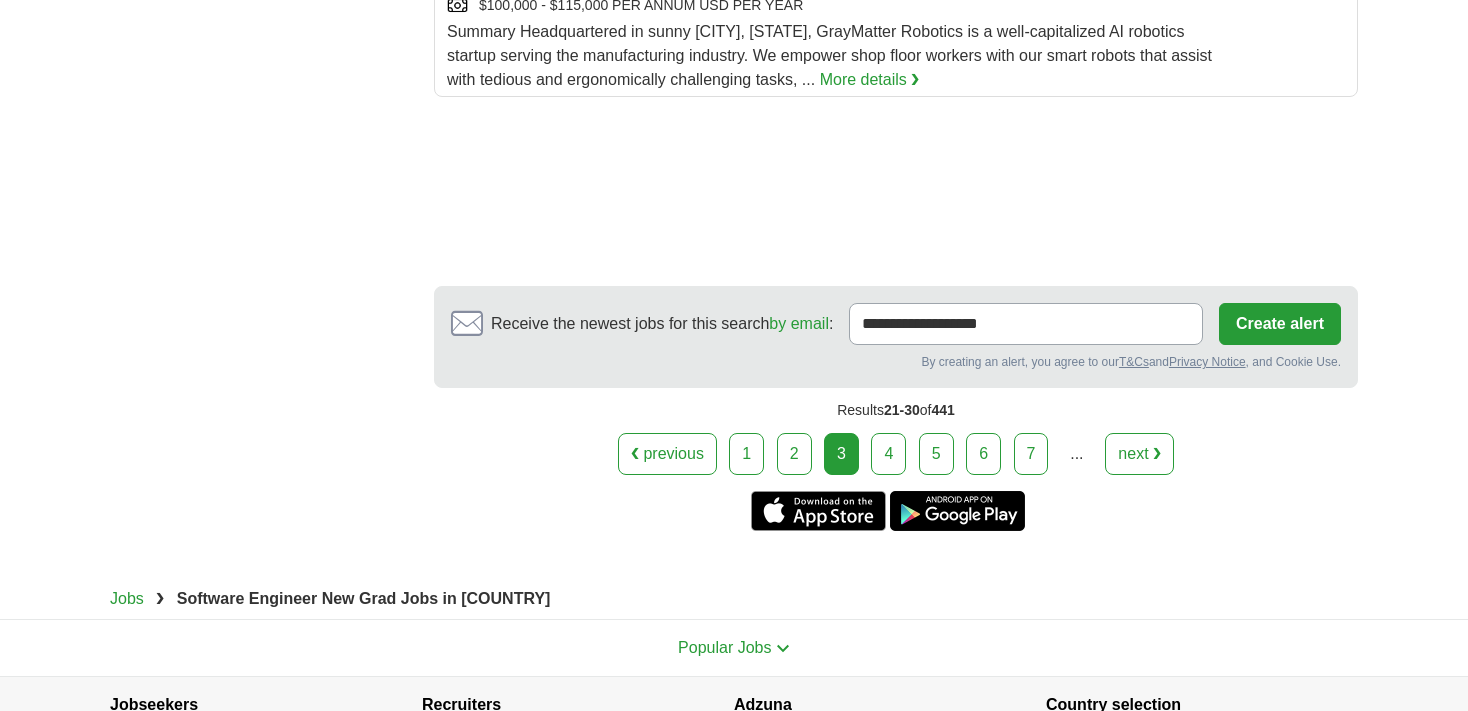 click on "4" at bounding box center (888, 454) 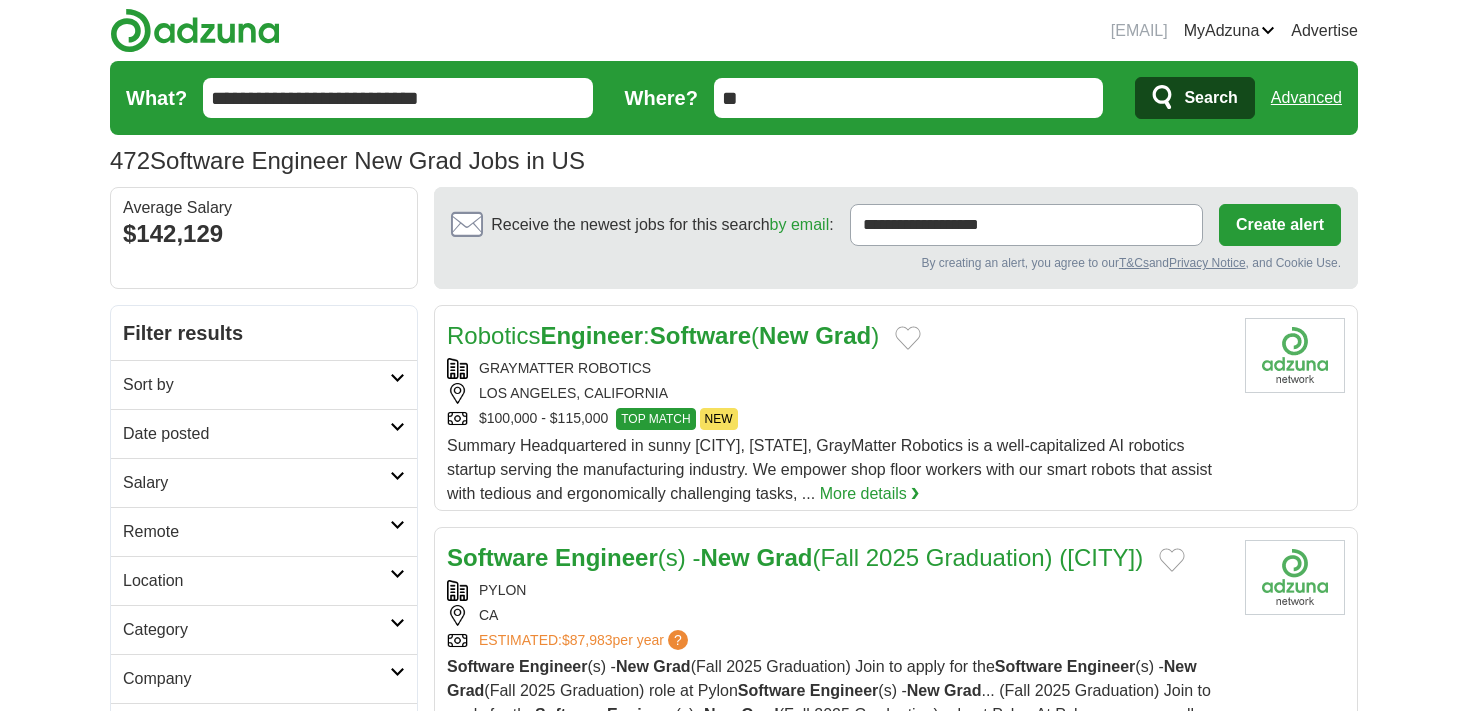 scroll, scrollTop: 0, scrollLeft: 0, axis: both 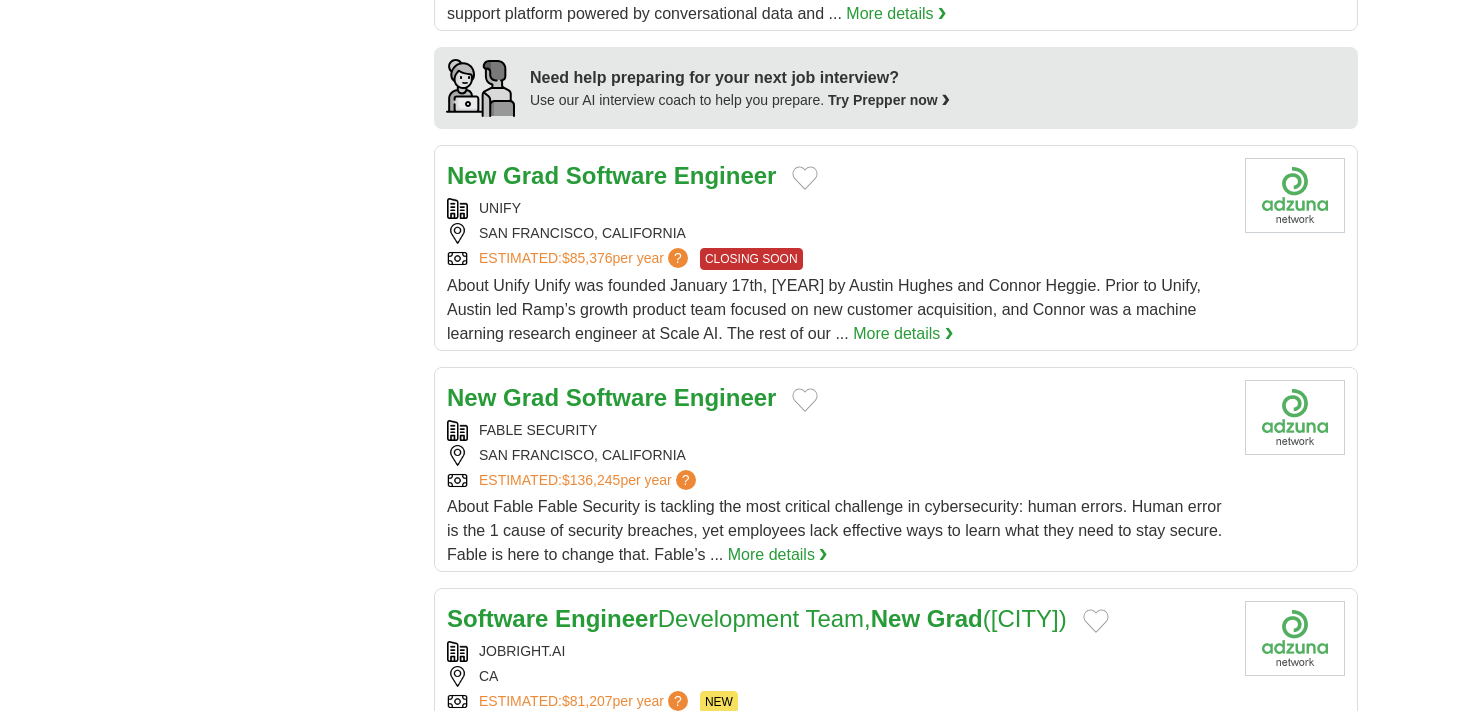 click on "About Unify Unify was founded January 17th, 2023 by Austin Hughes and Connor Heggie. Prior to Unify, Austin led Ramp’s growth product team focused on new customer acquisition, and Connor was a machine learning research engineer at Scale AI. The rest of our ..." at bounding box center (824, 309) 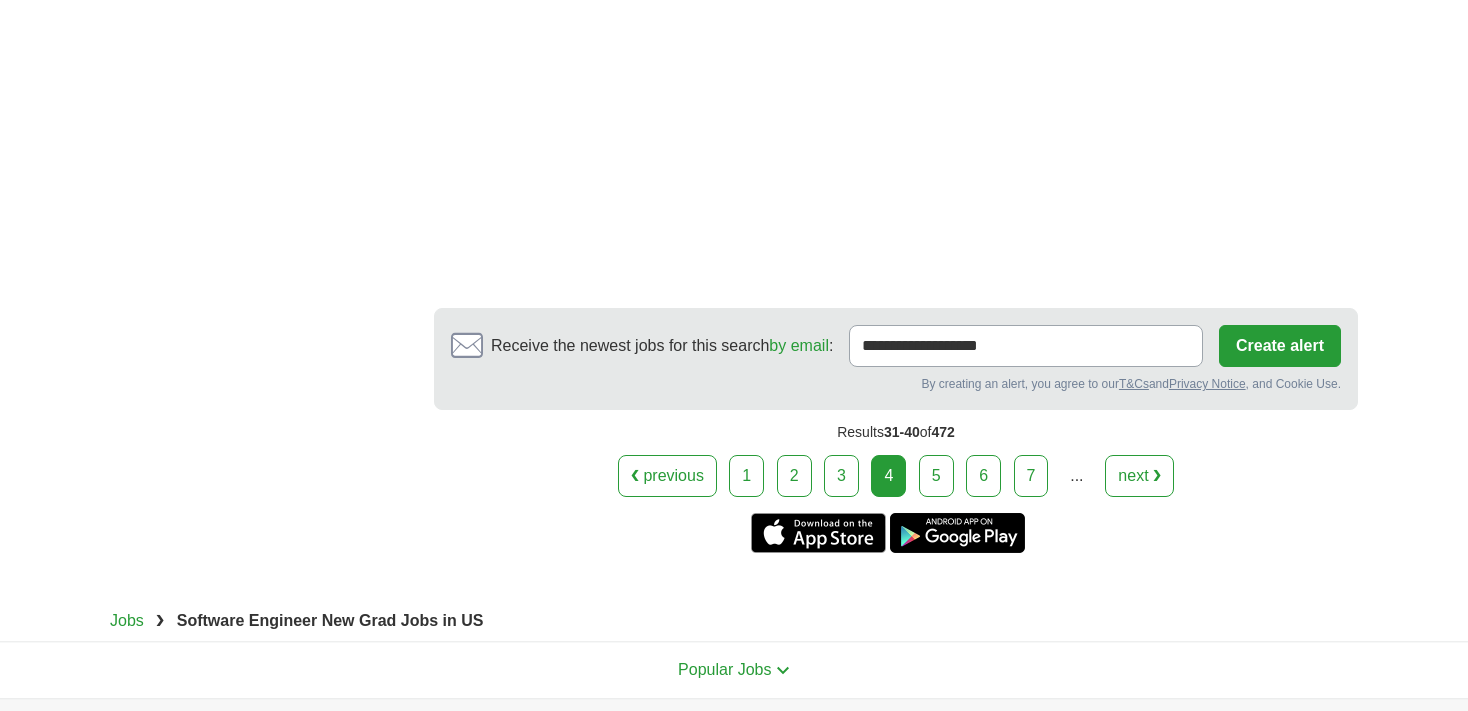 scroll, scrollTop: 2947, scrollLeft: 0, axis: vertical 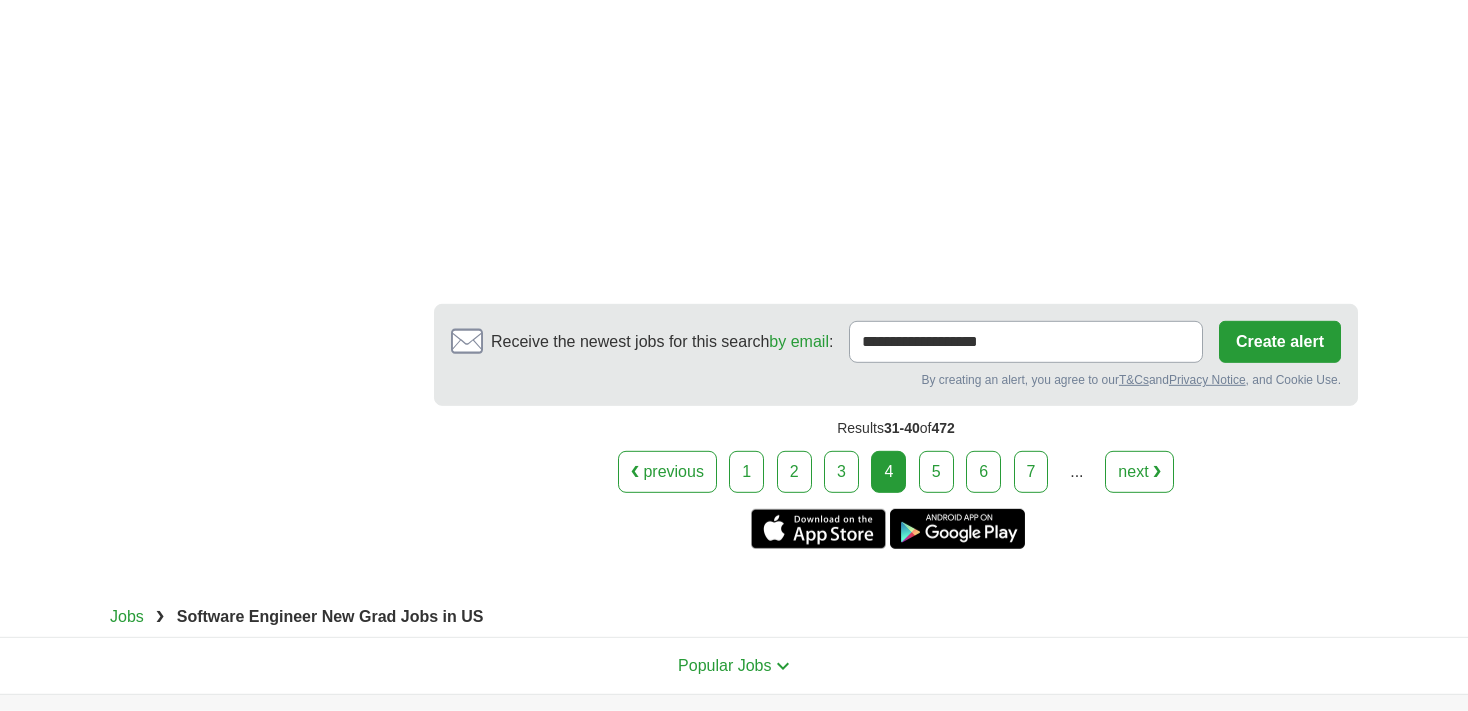 click on "5" at bounding box center [936, 472] 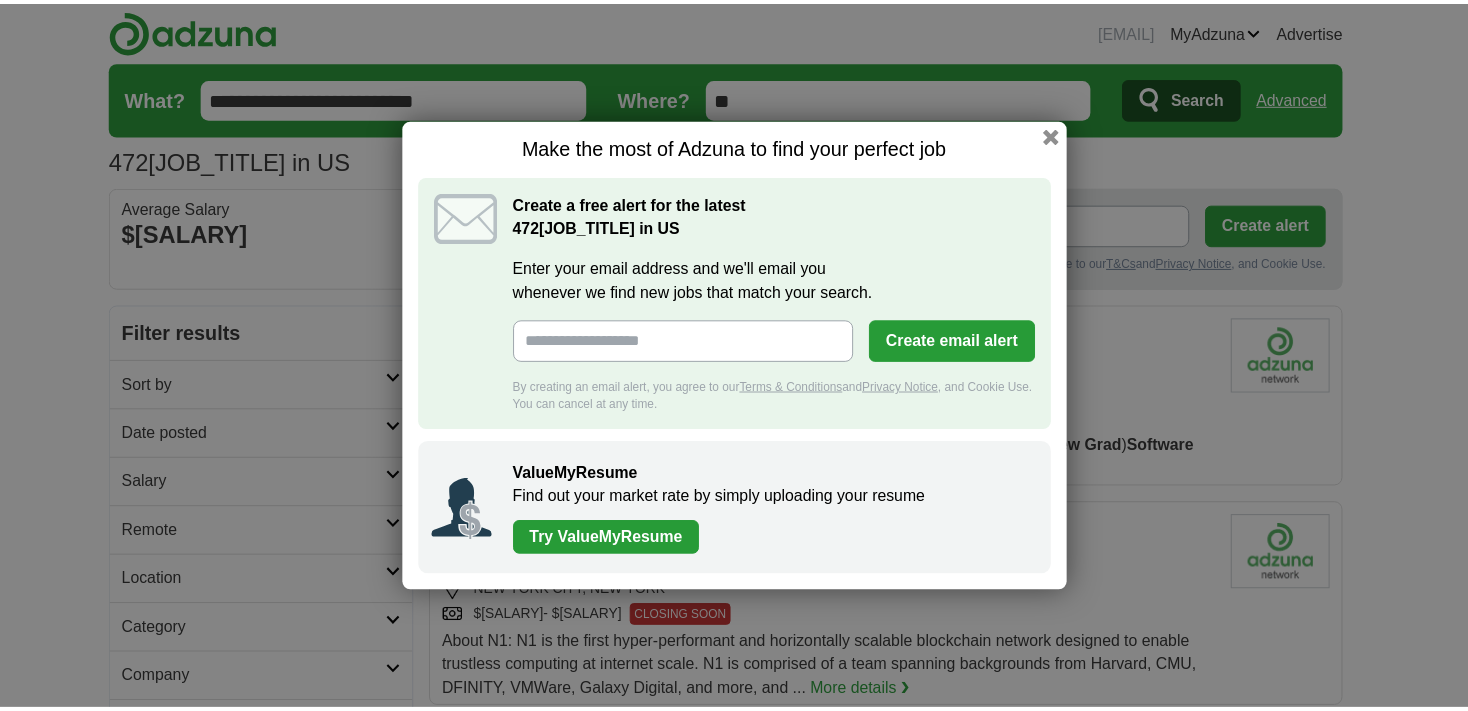 scroll, scrollTop: 0, scrollLeft: 0, axis: both 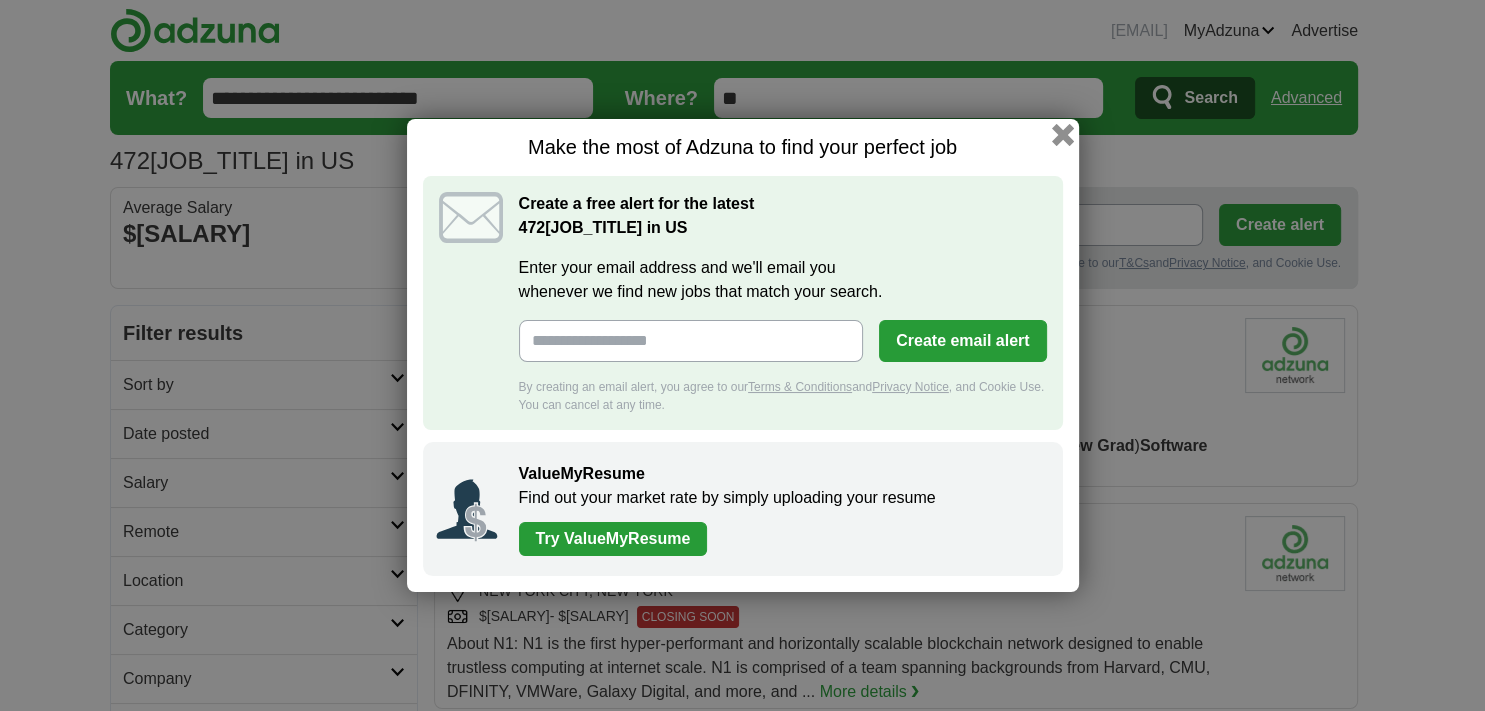 click at bounding box center (1062, 135) 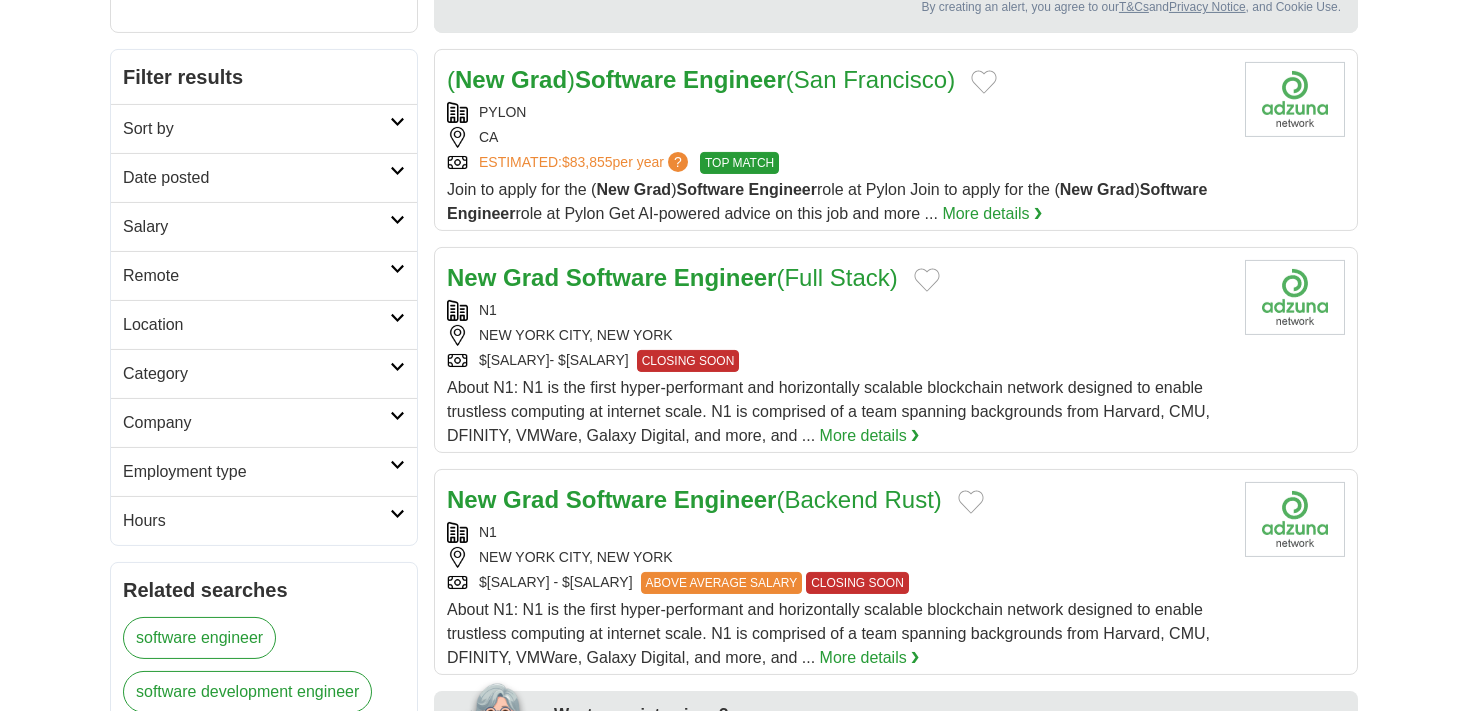 scroll, scrollTop: 280, scrollLeft: 0, axis: vertical 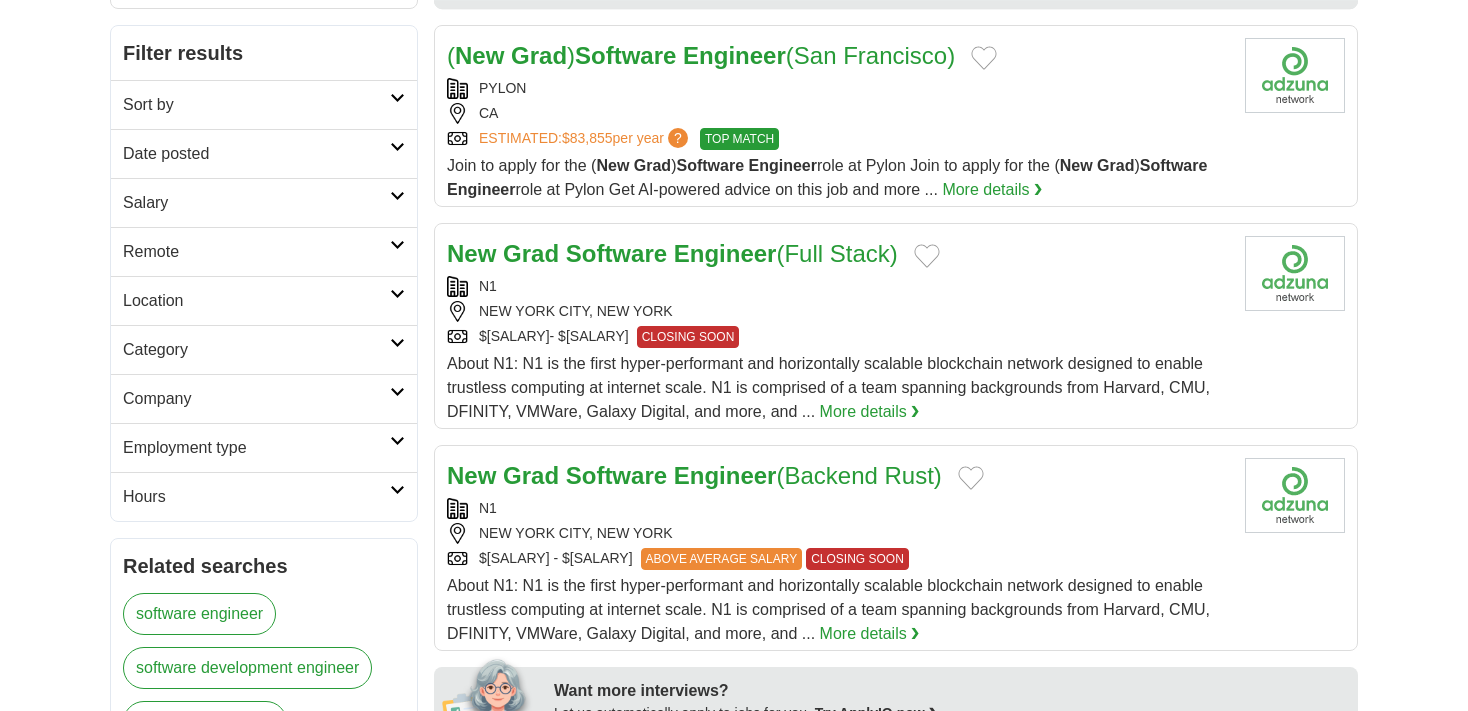 click on "$[SALARY]
[MENU]" at bounding box center (838, 337) 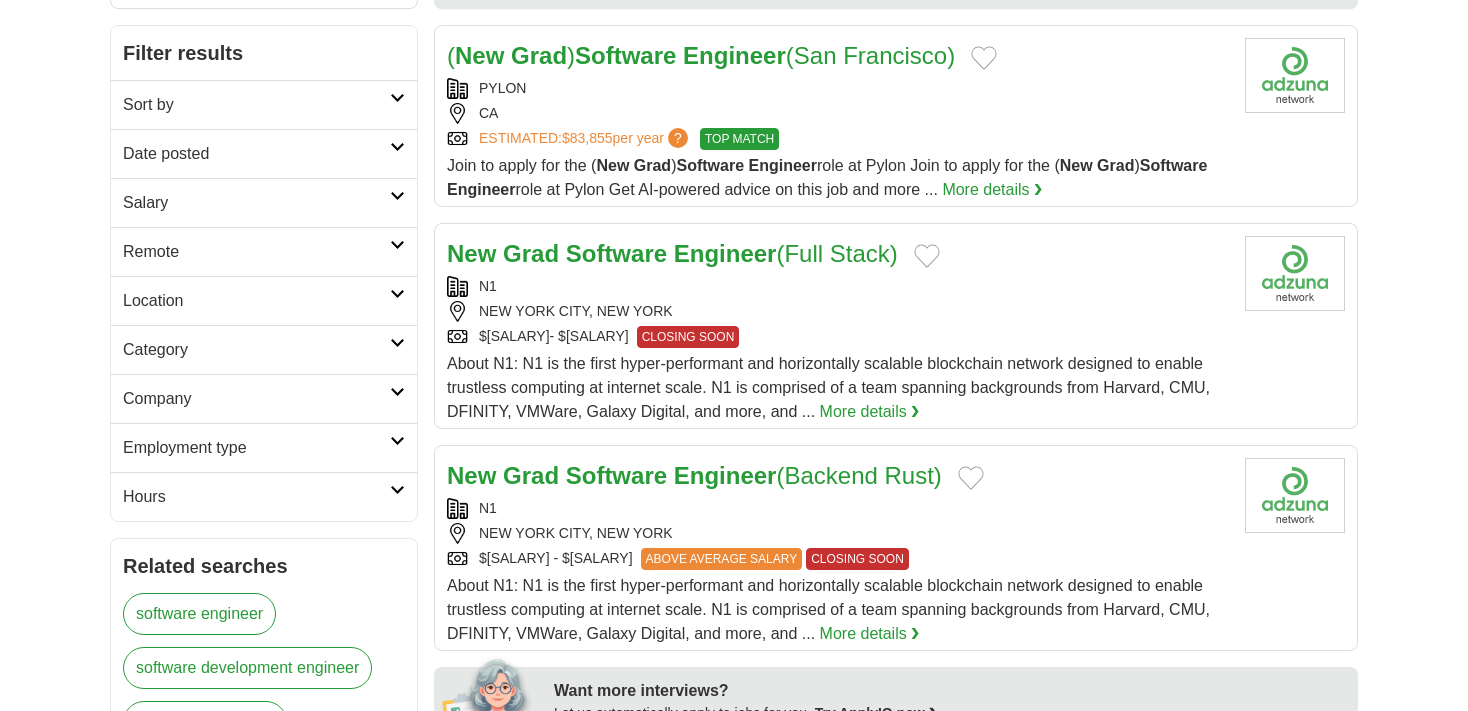 drag, startPoint x: 439, startPoint y: 243, endPoint x: 765, endPoint y: 410, distance: 366.2854 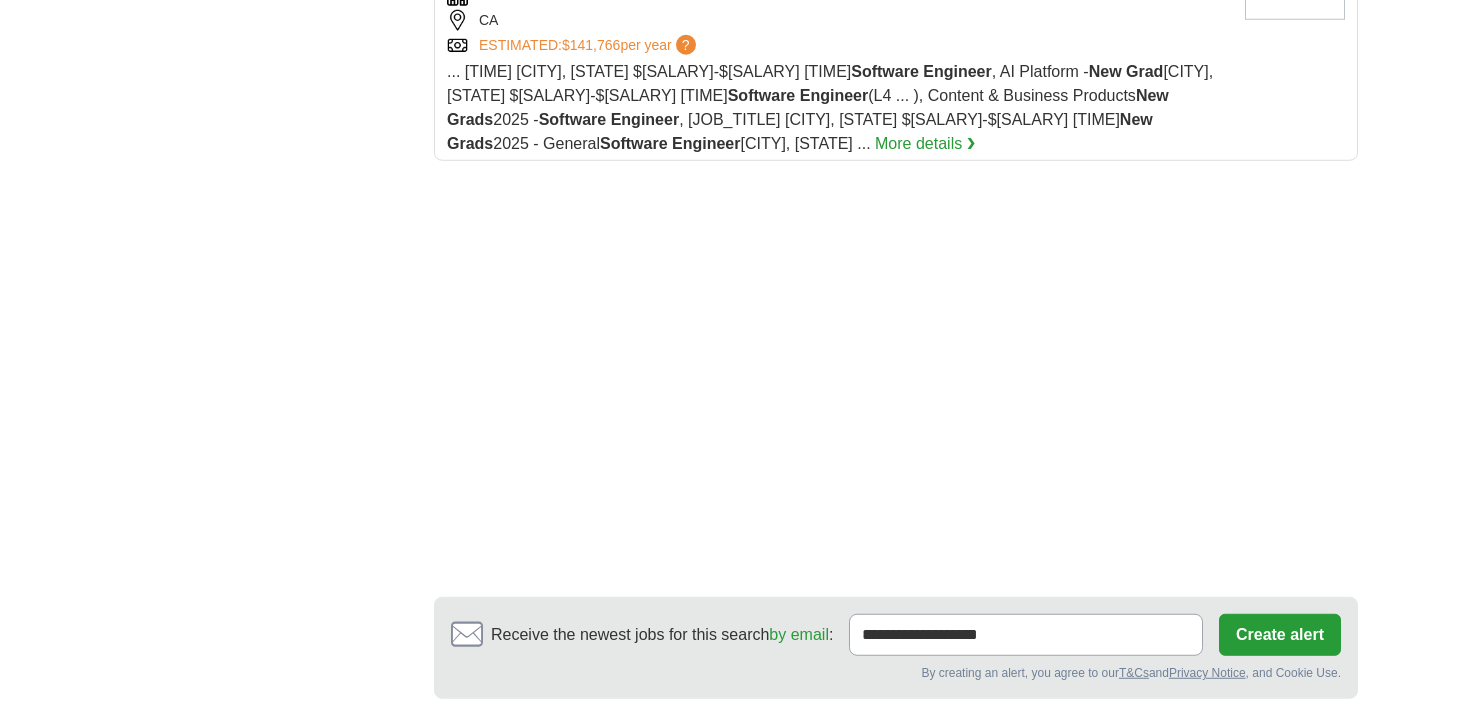 scroll, scrollTop: 2687, scrollLeft: 0, axis: vertical 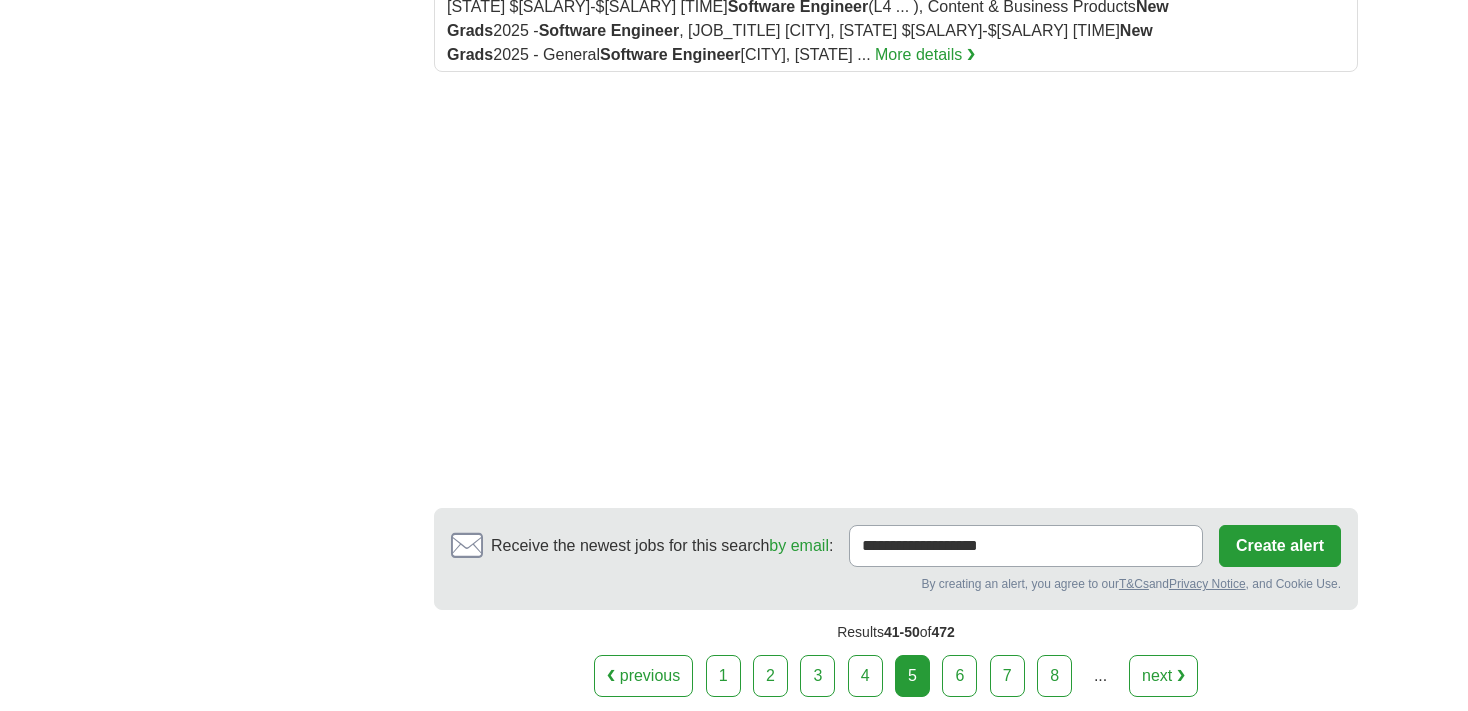 click on "4" at bounding box center [865, 676] 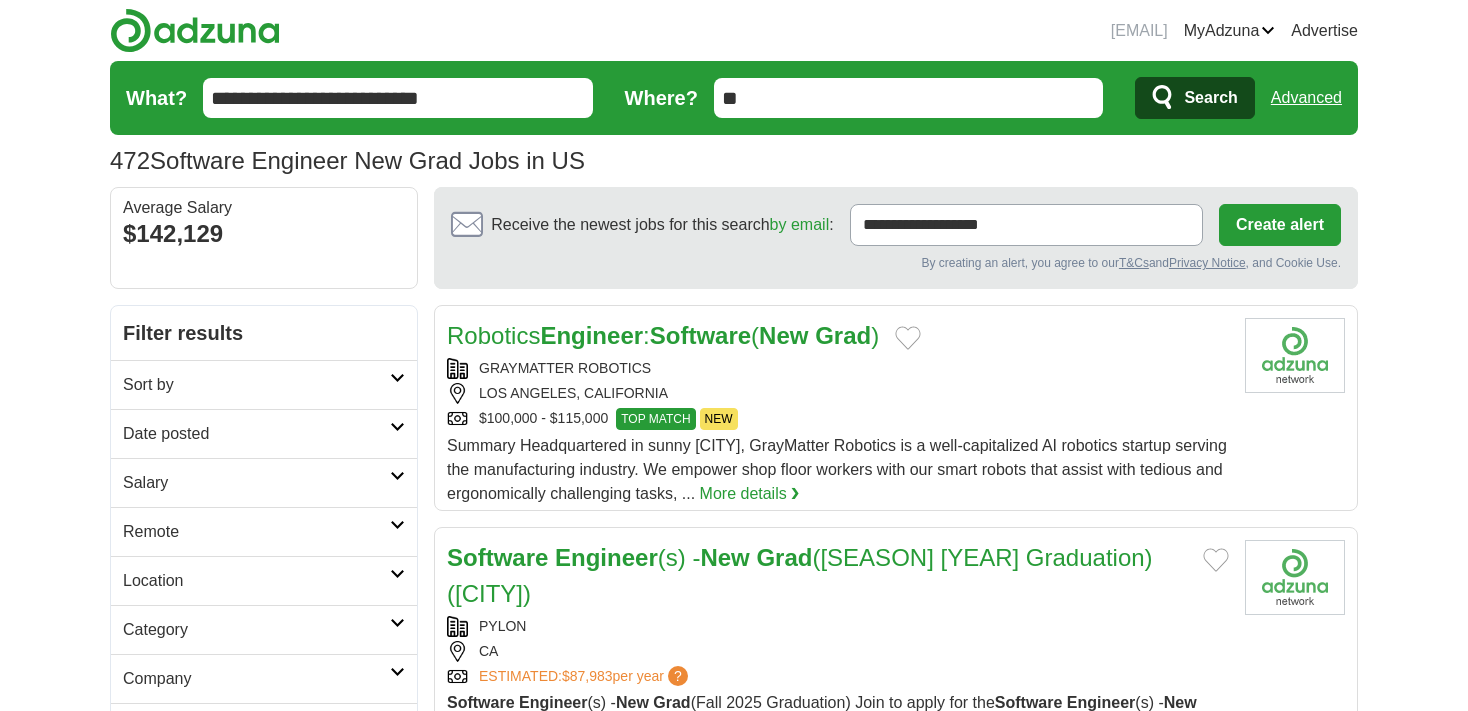 scroll, scrollTop: 0, scrollLeft: 0, axis: both 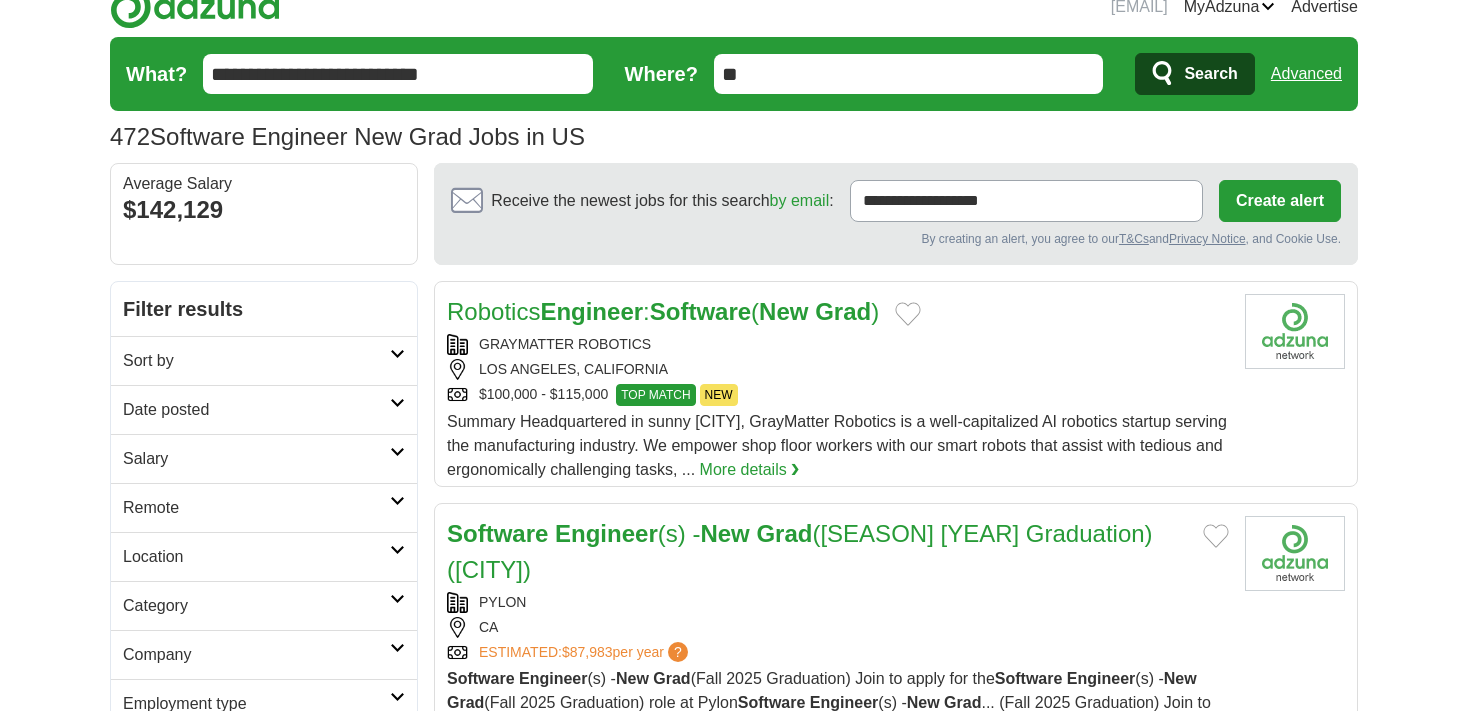 click on "LOS ANGELES, CALIFORNIA" at bounding box center (838, 369) 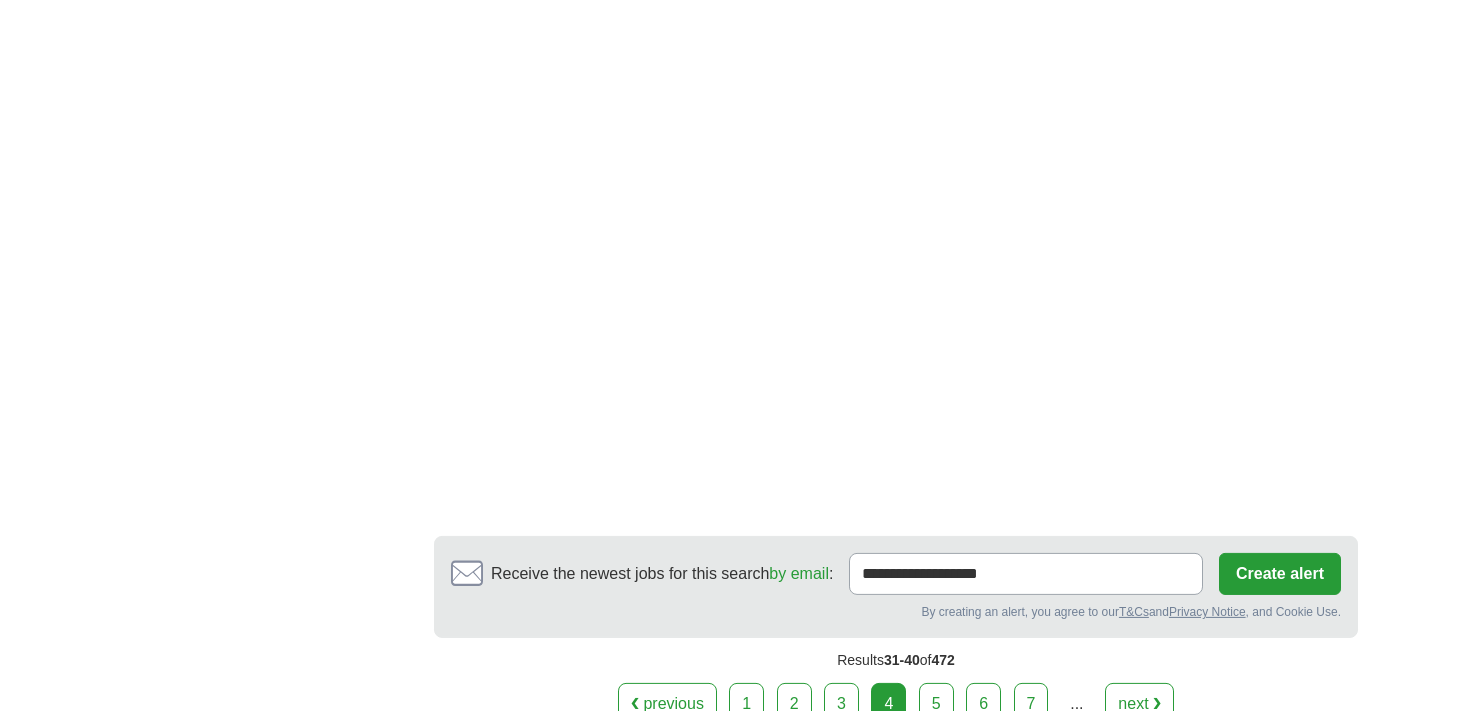 scroll, scrollTop: 3047, scrollLeft: 0, axis: vertical 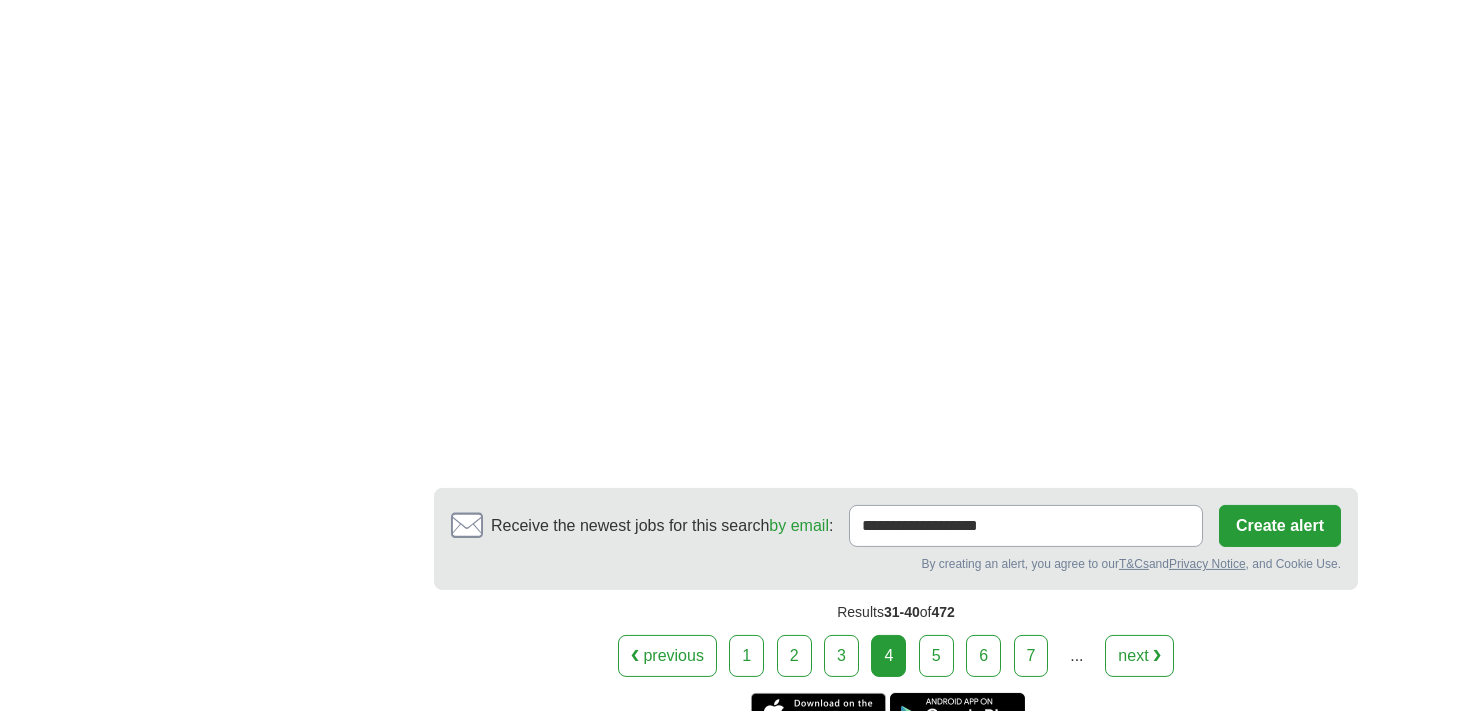 click on "5" at bounding box center (936, 656) 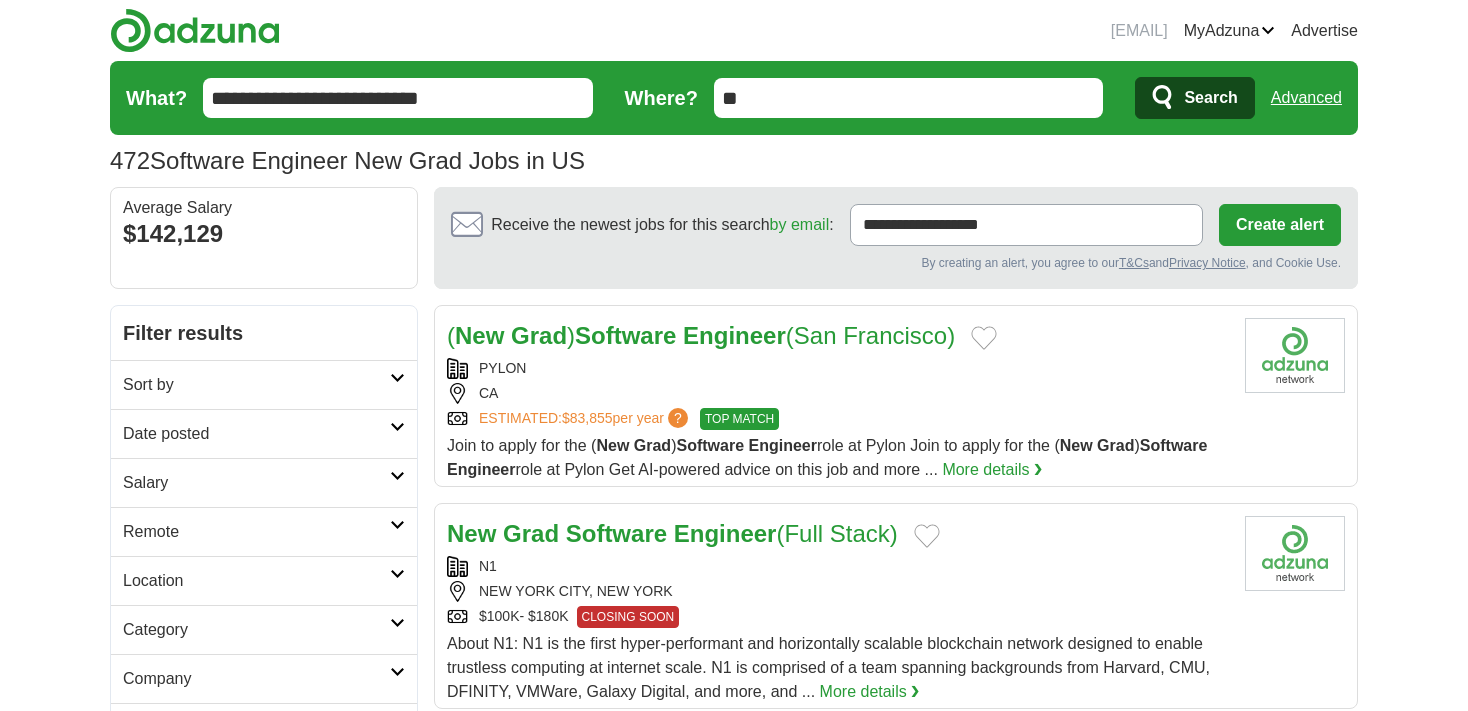 scroll, scrollTop: 0, scrollLeft: 0, axis: both 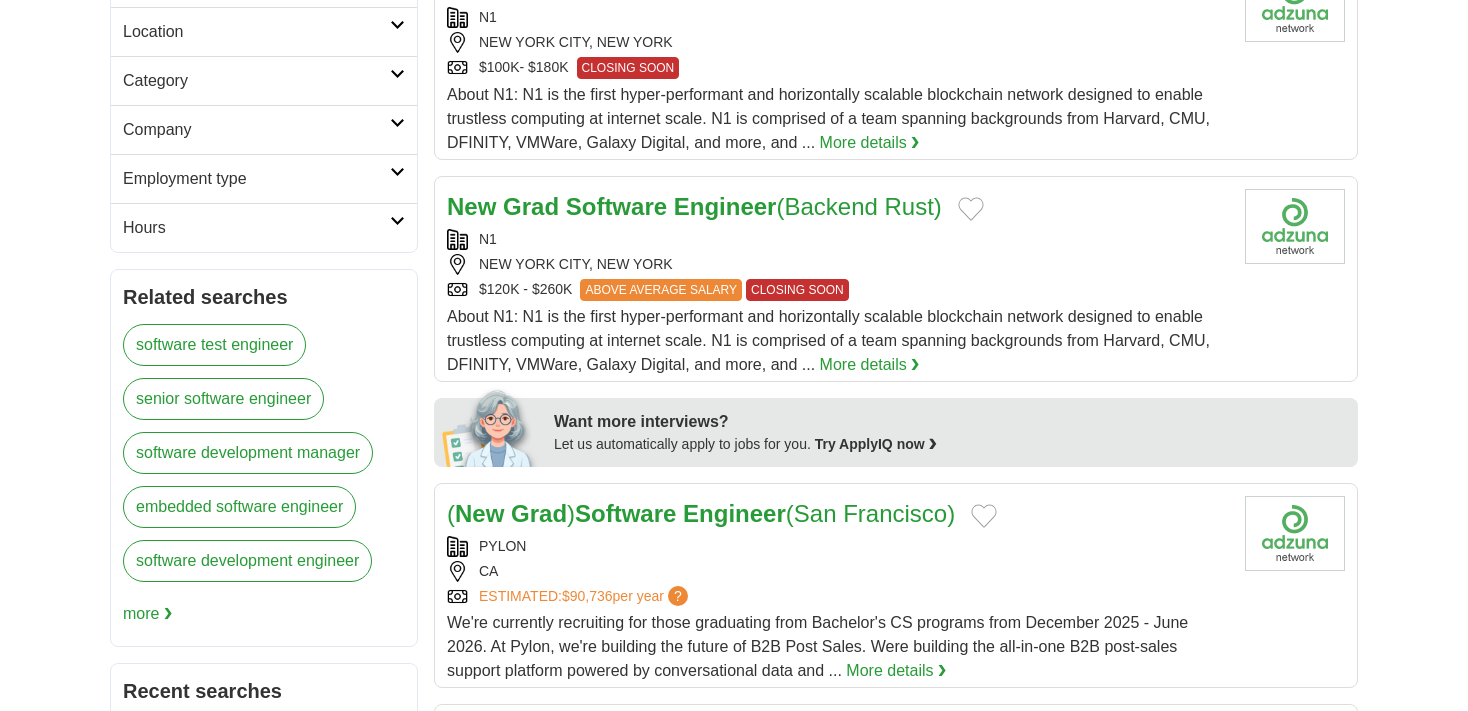 click on "$120K - $260K
ABOVE AVERAGE SALARY CLOSING SOON" at bounding box center [838, 290] 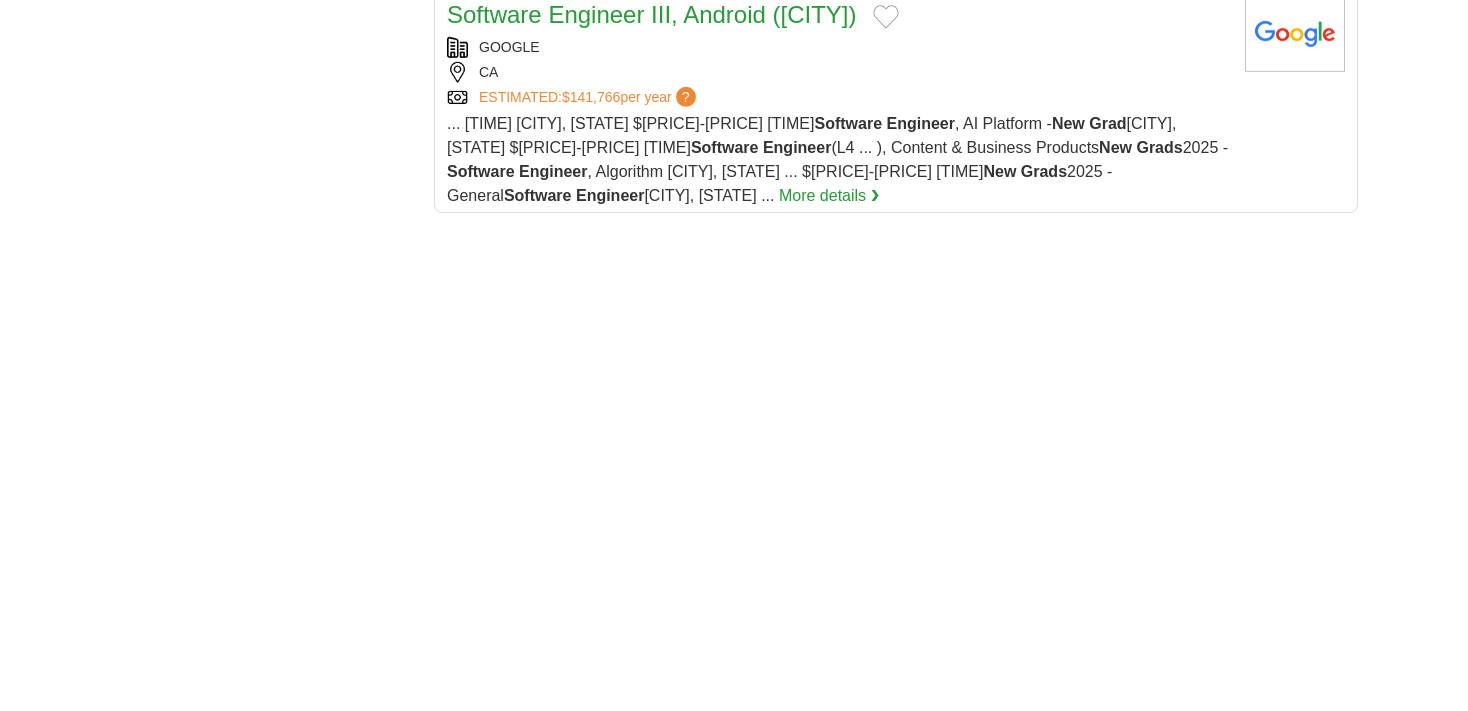 scroll, scrollTop: 2687, scrollLeft: 0, axis: vertical 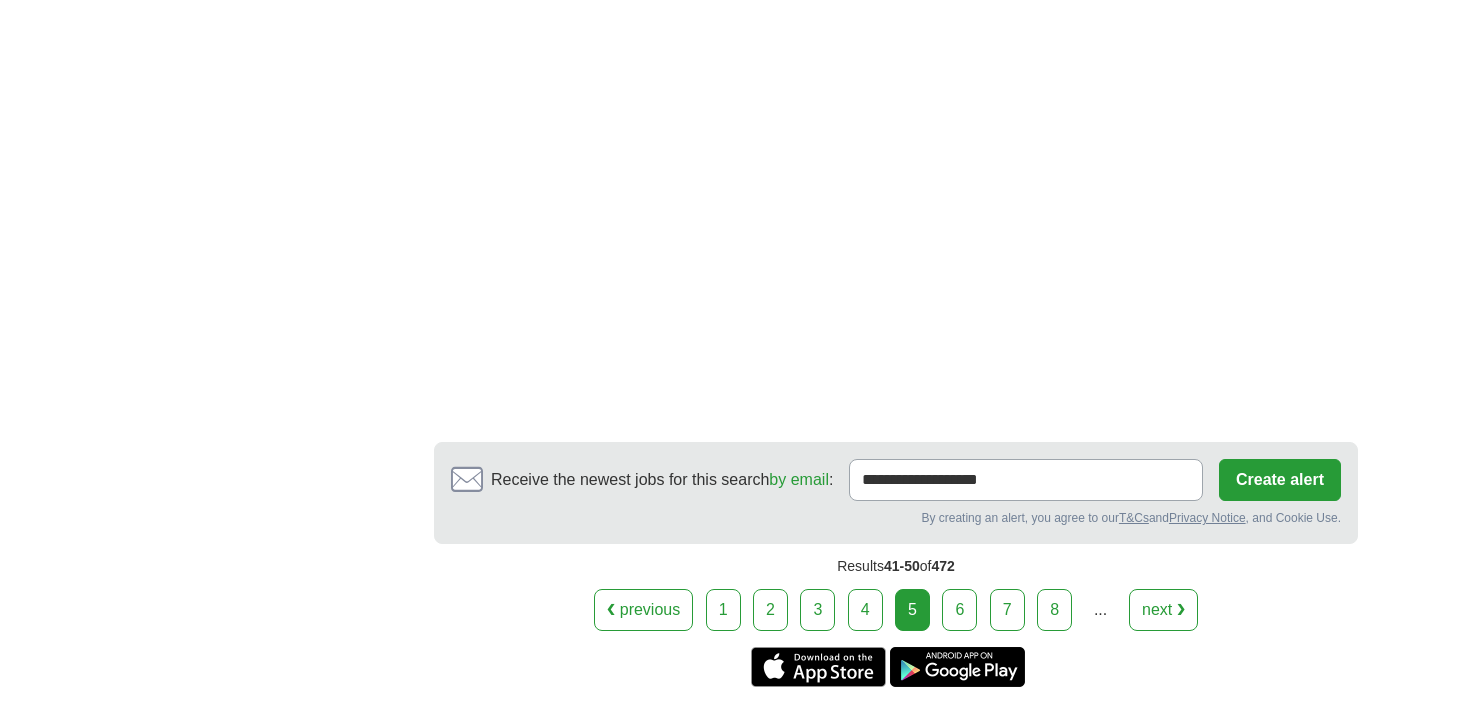 click on "6" at bounding box center [959, 610] 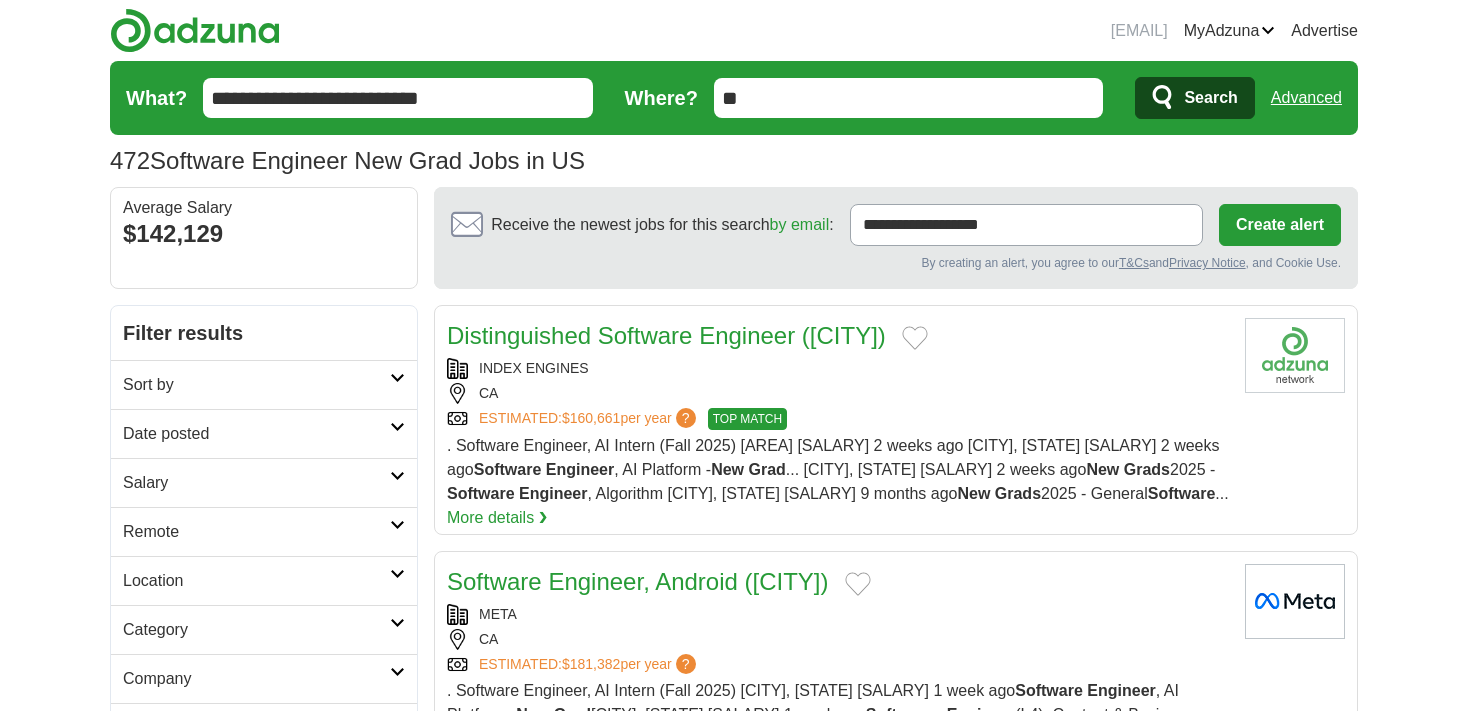scroll, scrollTop: 0, scrollLeft: 0, axis: both 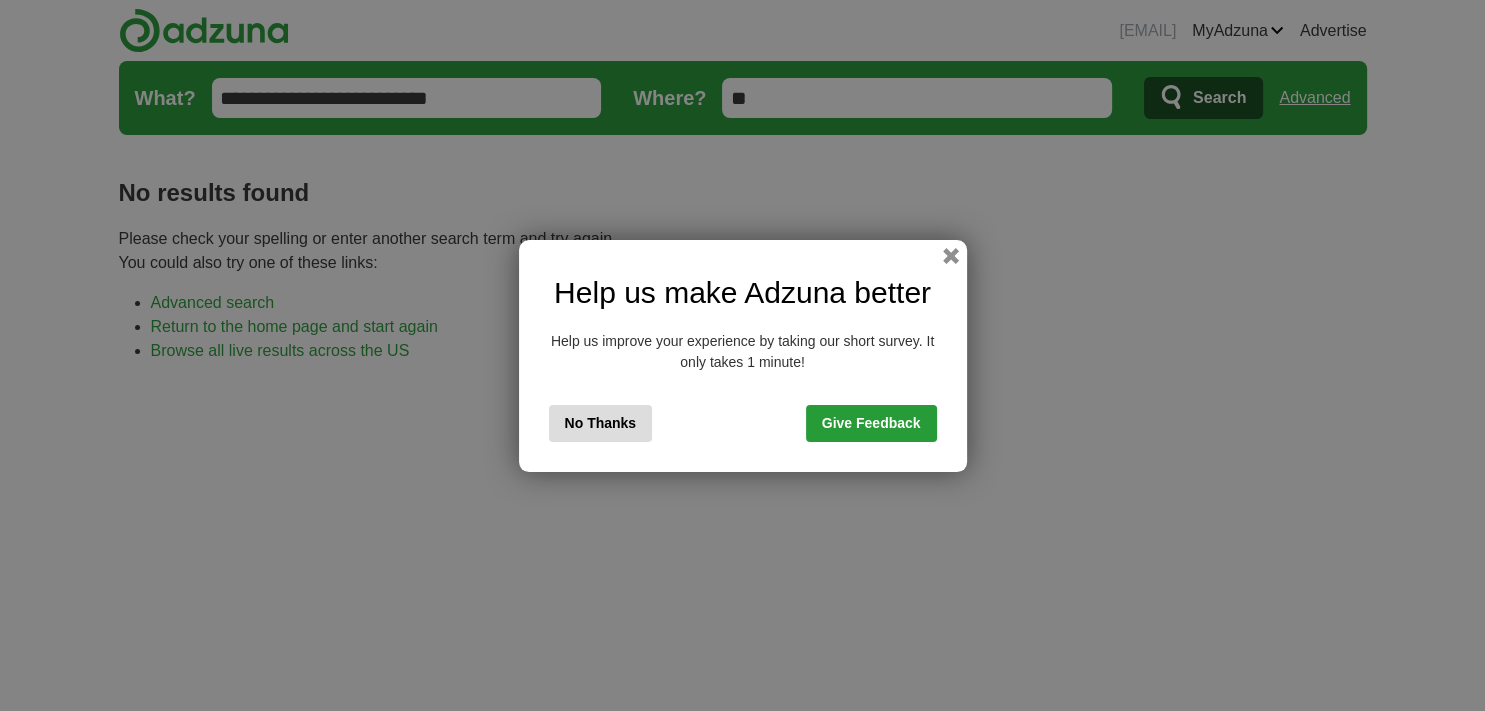 click on "No Thanks" at bounding box center (601, 423) 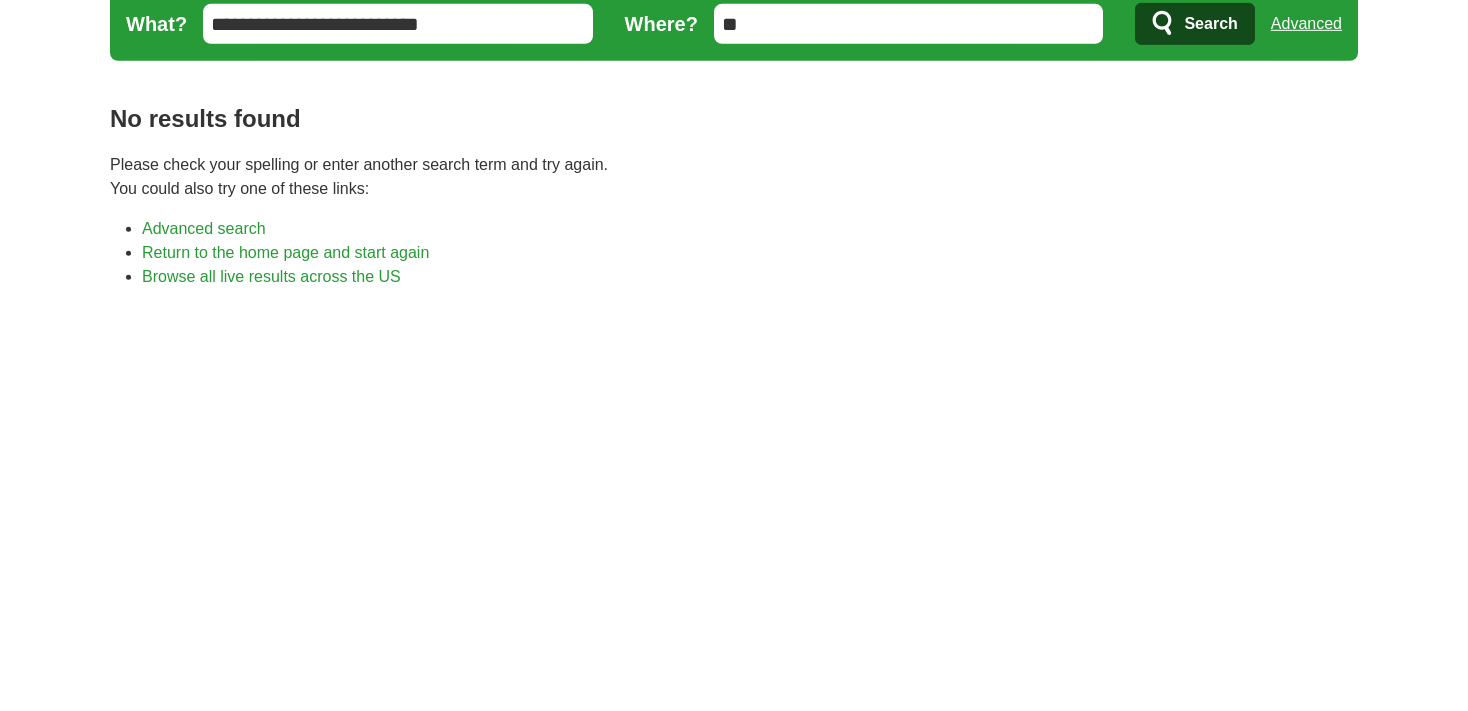 scroll, scrollTop: 52, scrollLeft: 0, axis: vertical 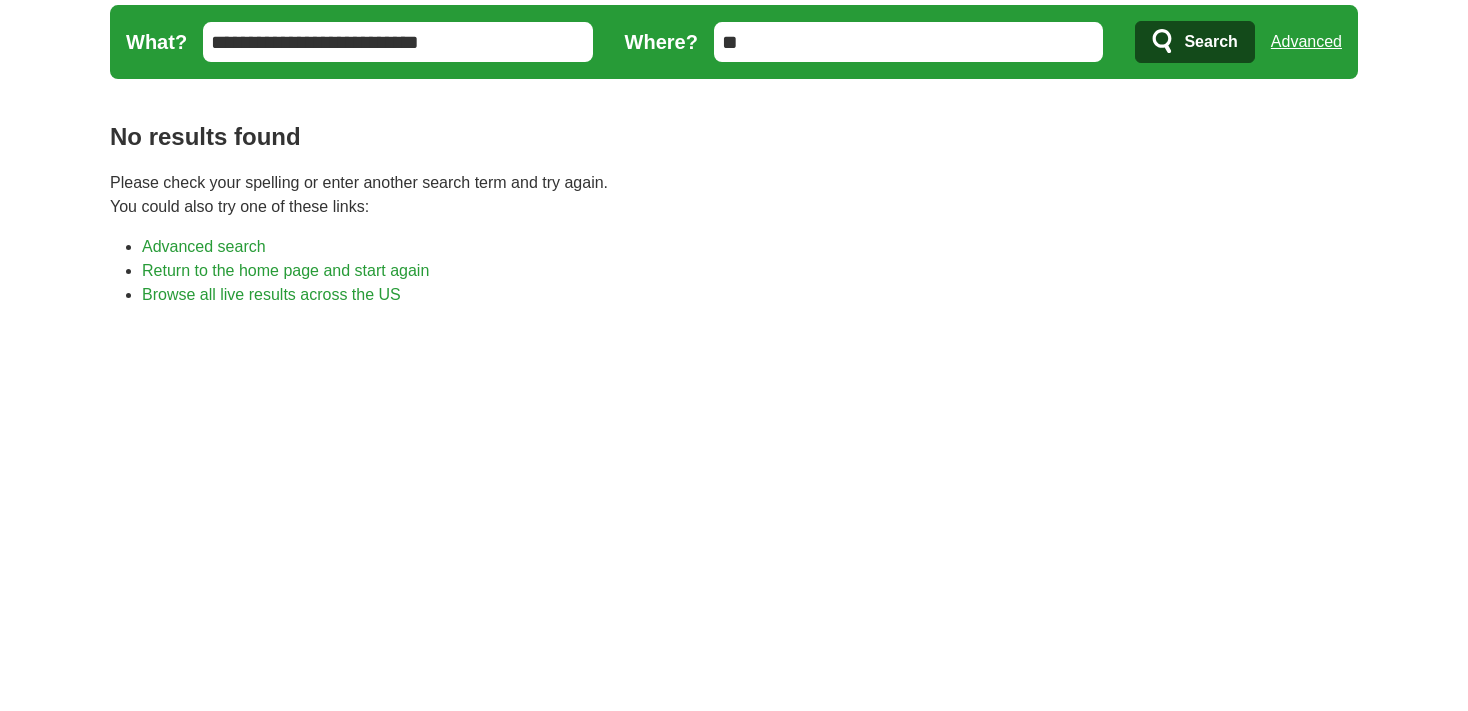 click on "**********" at bounding box center (398, 42) 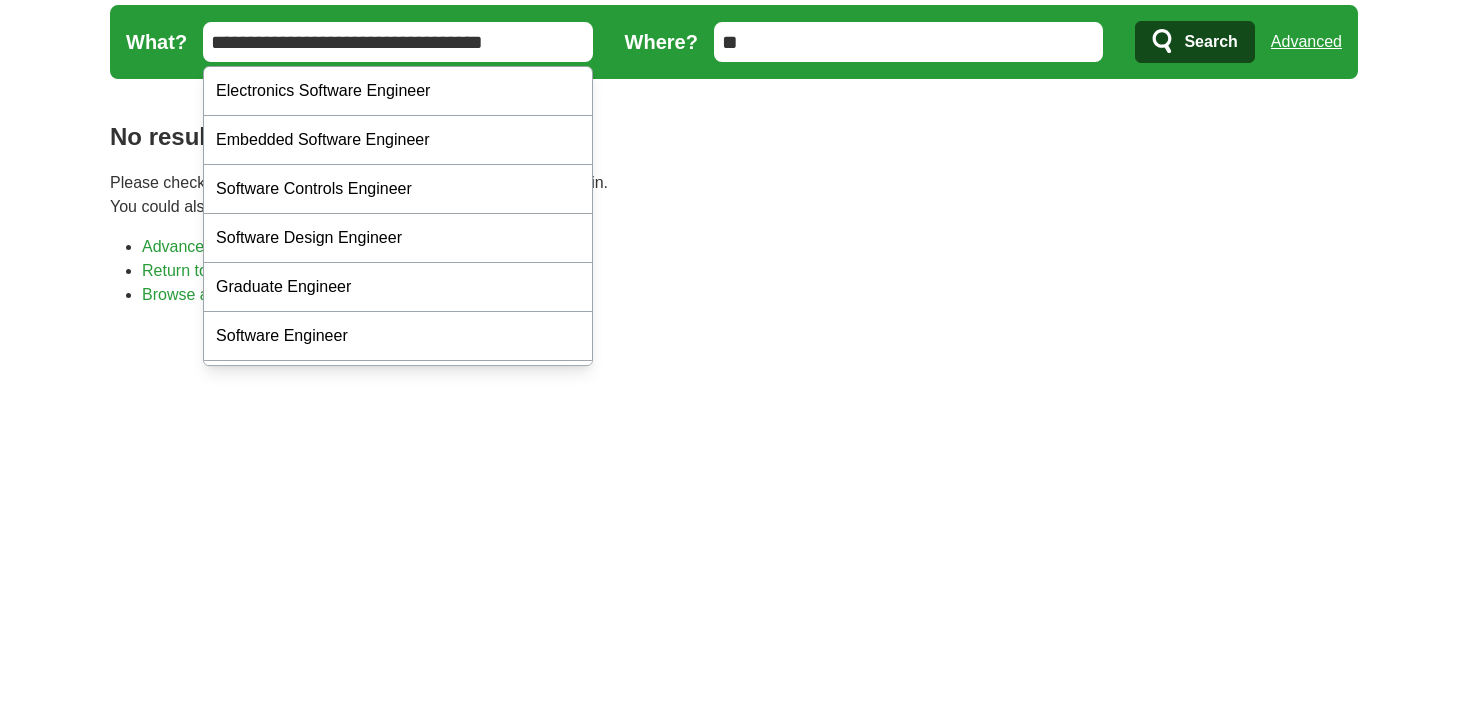 type on "**********" 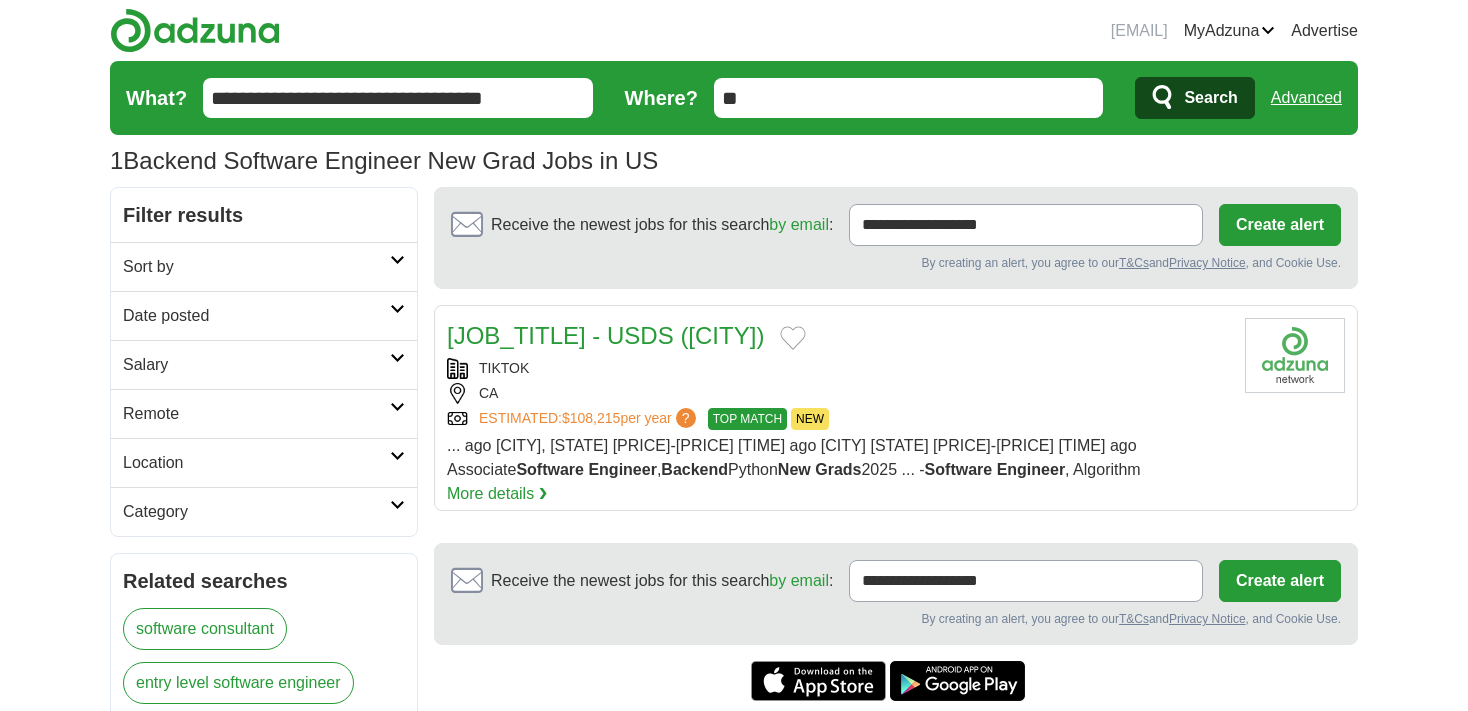 scroll, scrollTop: 0, scrollLeft: 0, axis: both 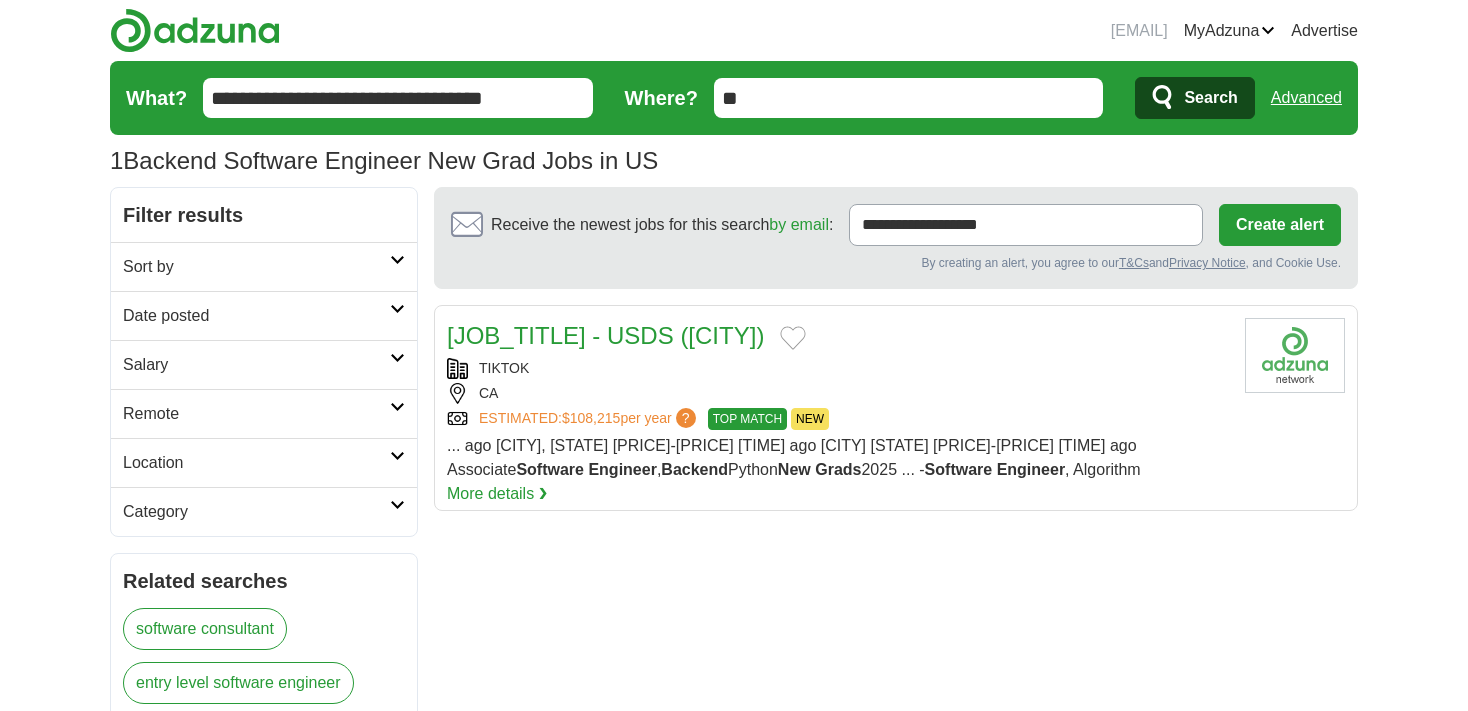 click on "[EMAIL]
MyAdzuna
Alerts
Favorites
Resumes
ApplyIQ
Preferences
Posted jobs
Logout
Advertise
1
Backend Software Engineer New Grad Jobs in US
Salary
Salary
Select a salary range
Salary from
from [PRICE]" at bounding box center (734, 799) 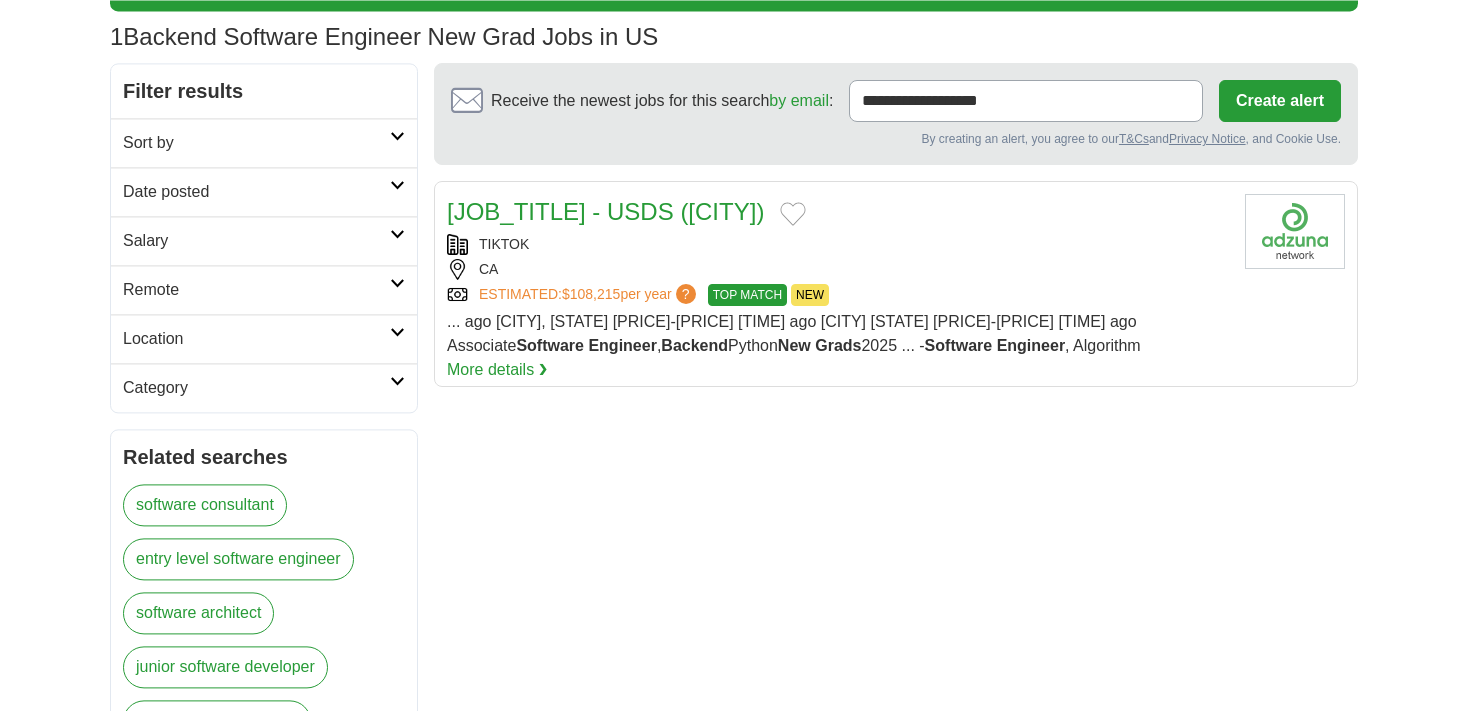 scroll, scrollTop: 141, scrollLeft: 0, axis: vertical 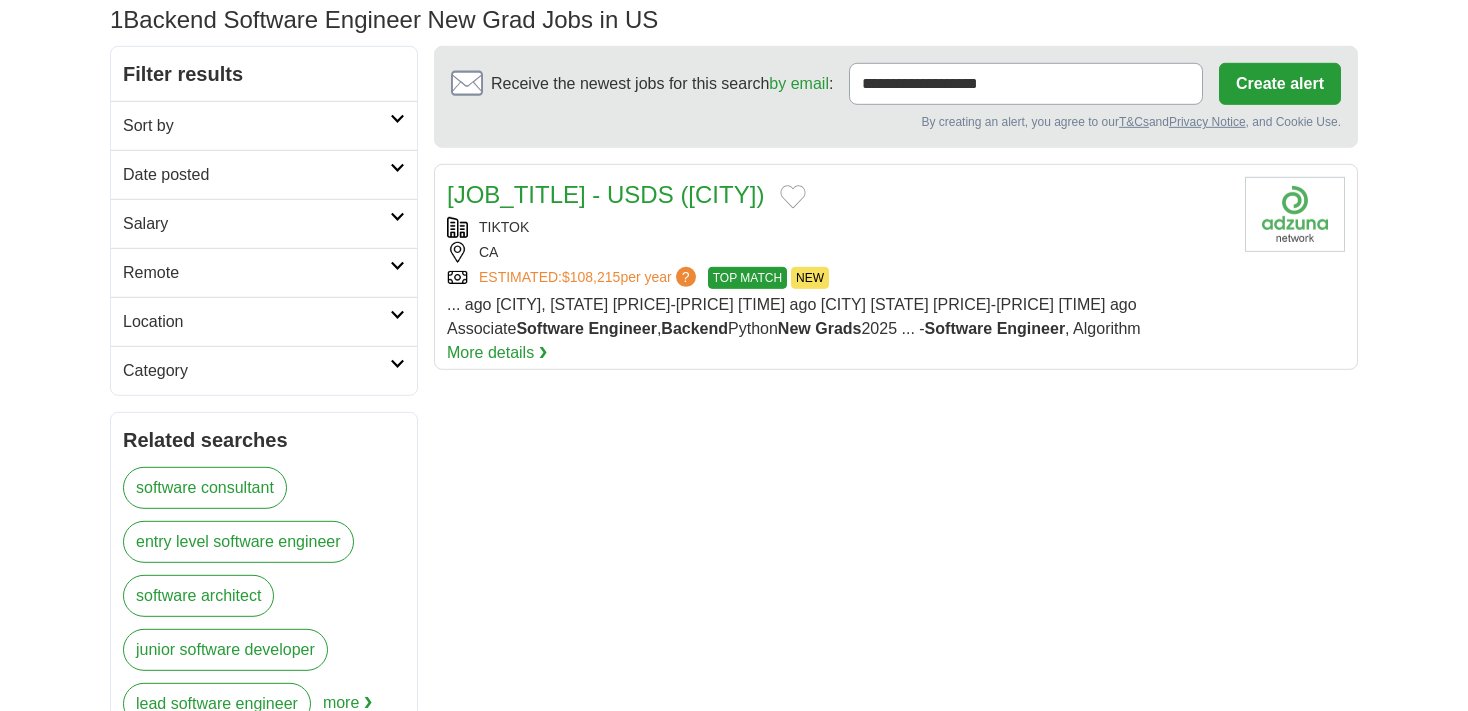 click on "...  ago Mountain View, CA $138,225.00-$207,575.00 2 weeks ago San Francisco Bay Area $150,000.00-$160,000.00 1 month ago Associate  Software   Engineer ,  Backend  Python  New   Grads  2025 ...  -  Software   Engineer , Algorithm
More details ❯" at bounding box center (838, 329) 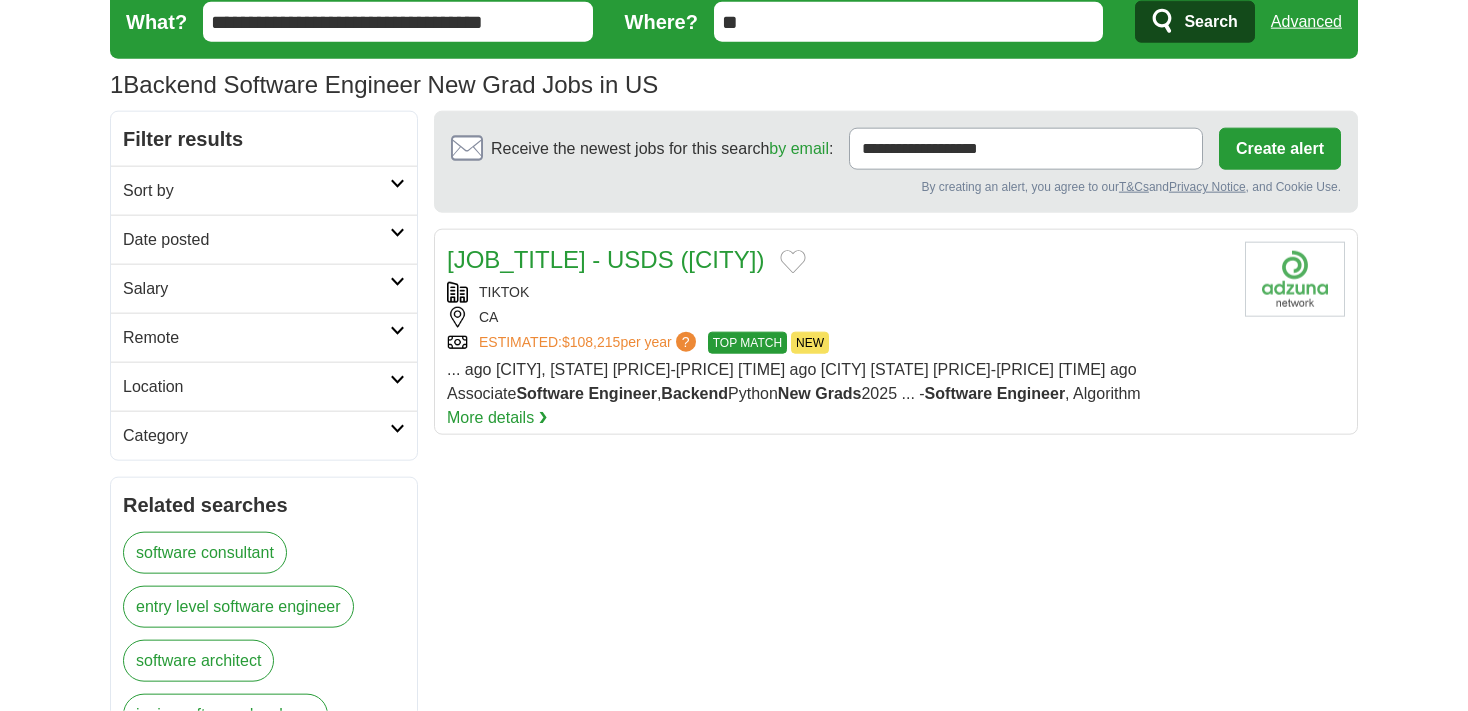 scroll, scrollTop: 68, scrollLeft: 0, axis: vertical 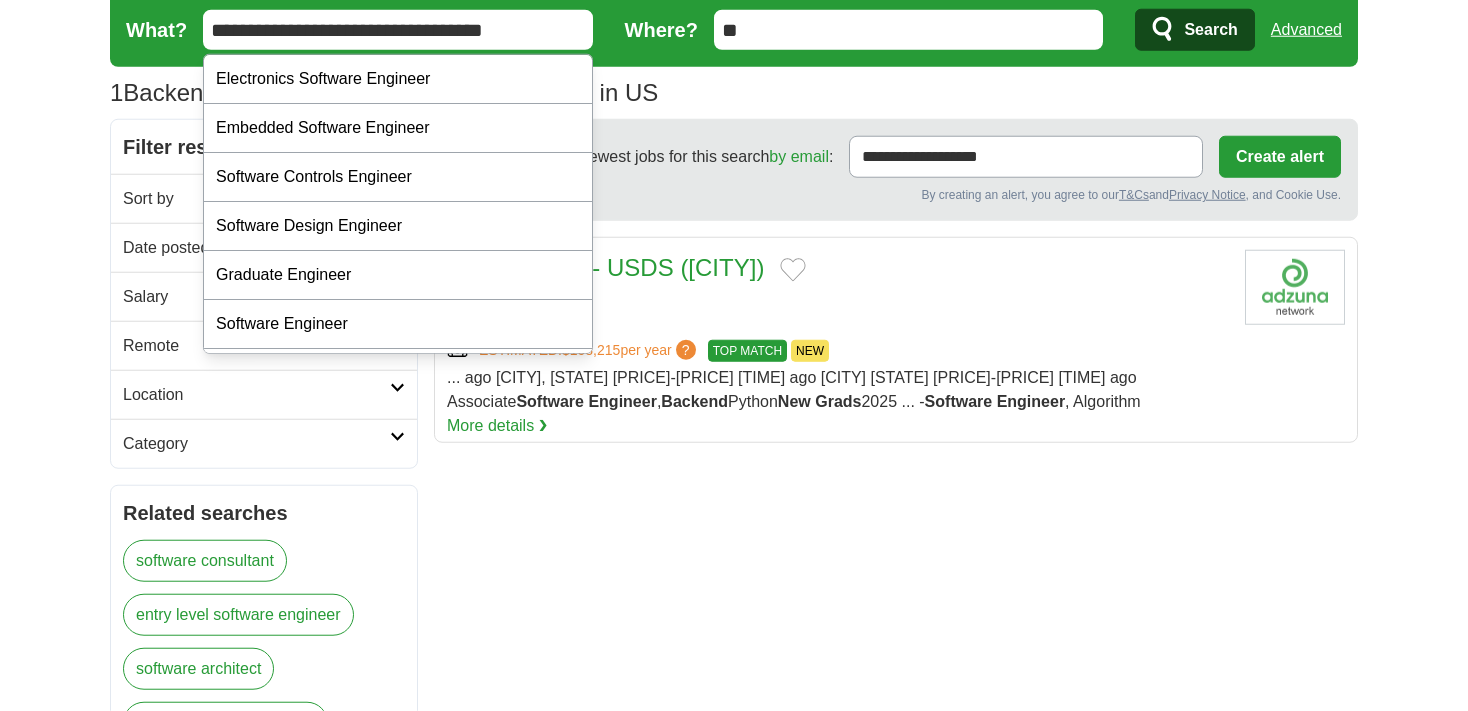 drag, startPoint x: 295, startPoint y: 31, endPoint x: 214, endPoint y: 28, distance: 81.055534 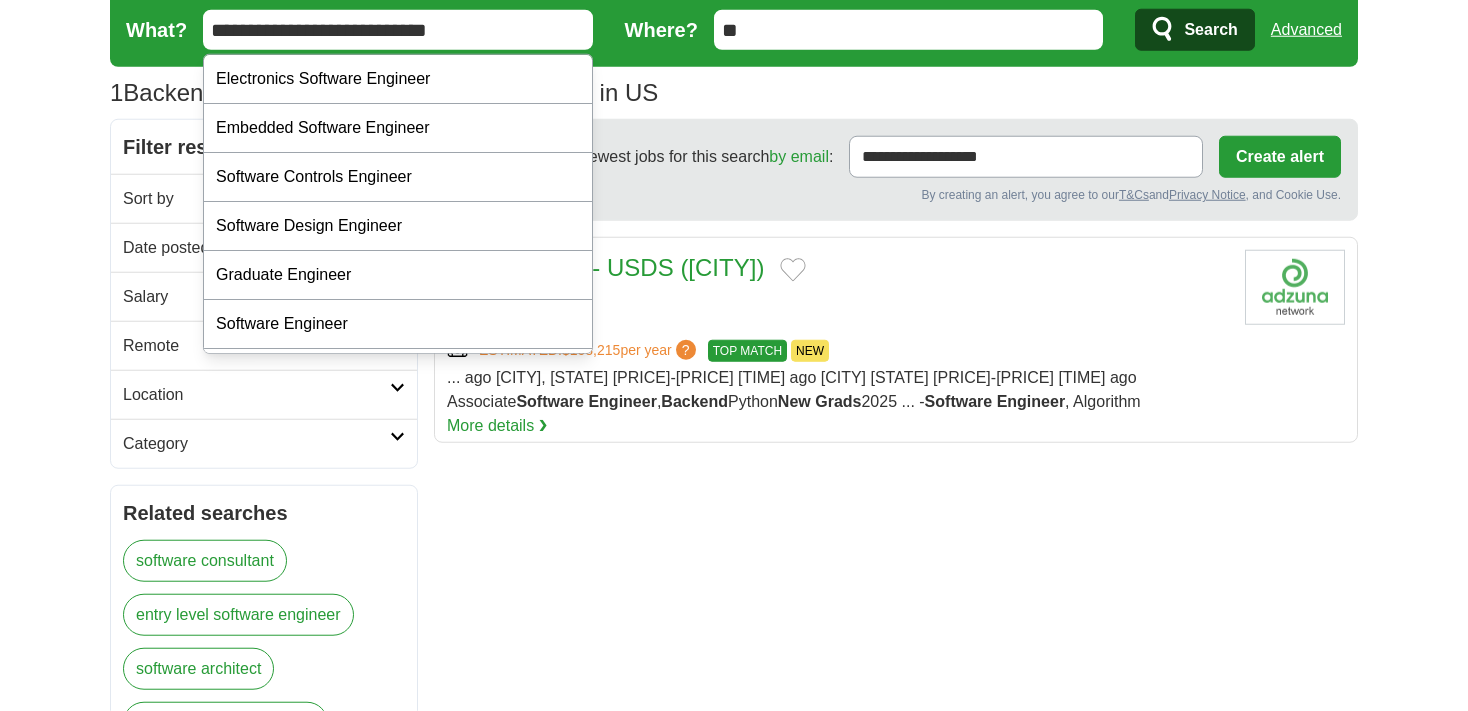click on "**********" at bounding box center [398, 30] 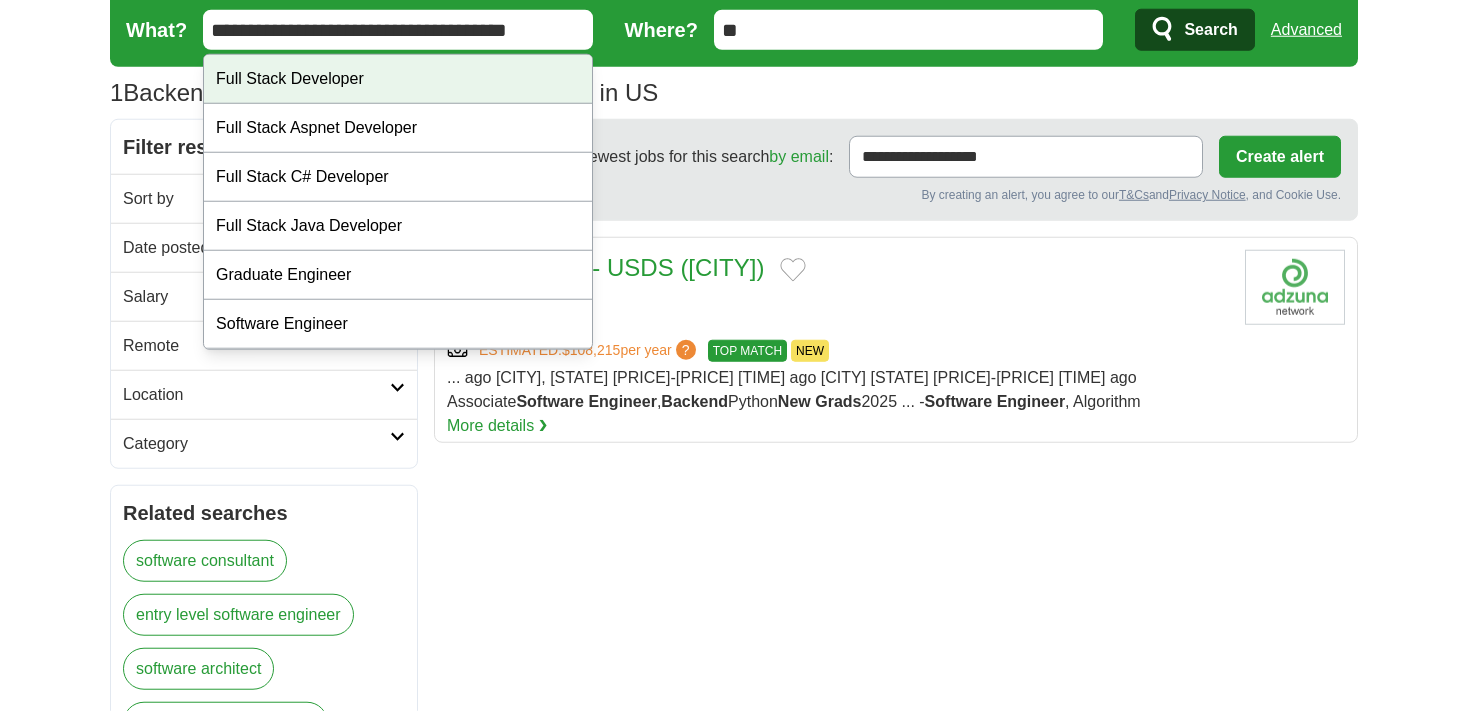 click on "Full Stack Developer" at bounding box center [398, 79] 